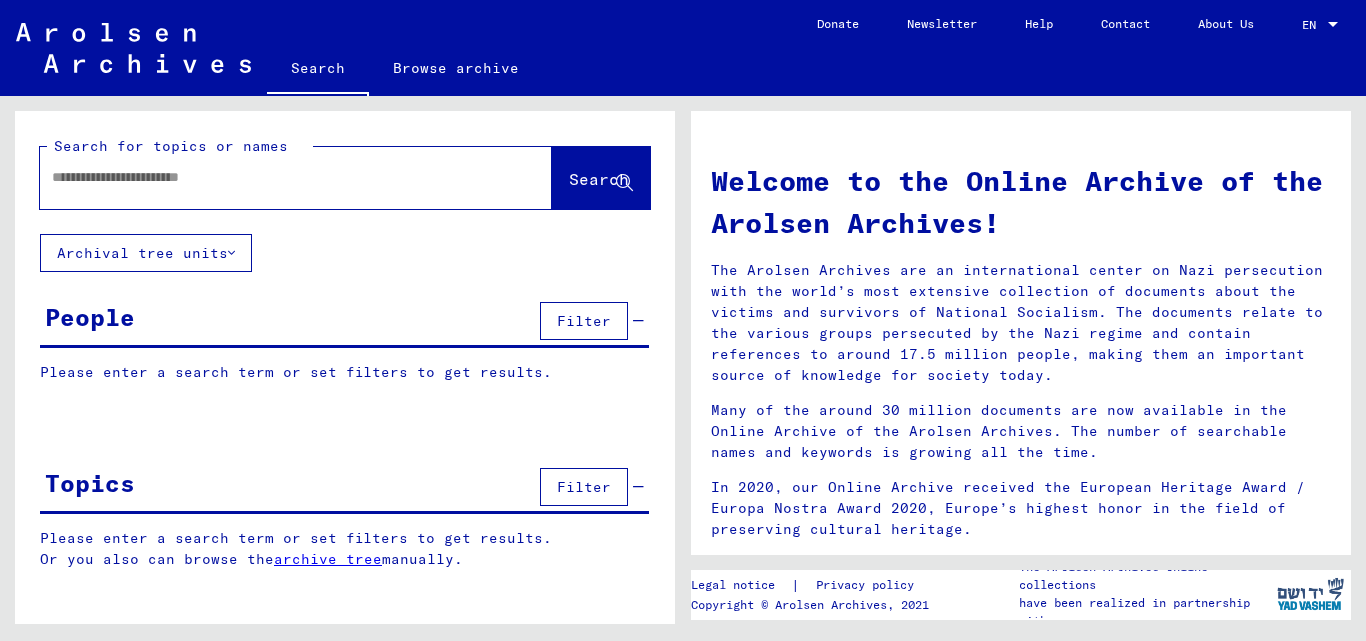 scroll, scrollTop: 0, scrollLeft: 0, axis: both 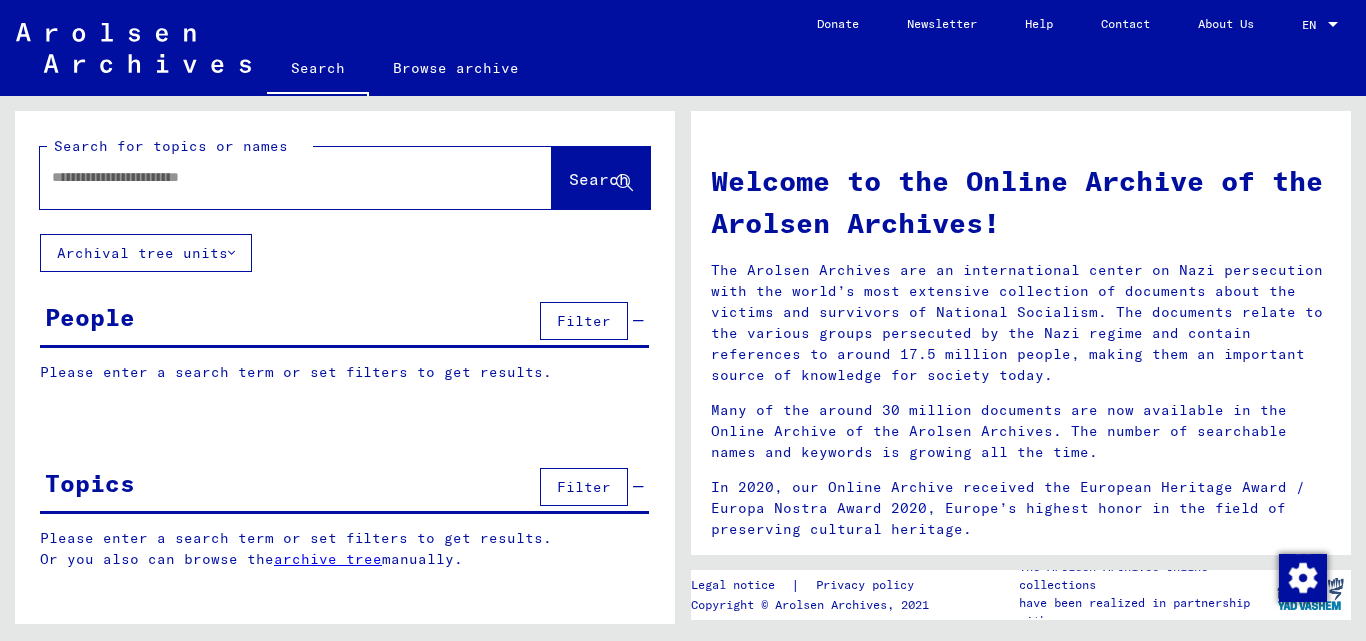 click at bounding box center [272, 177] 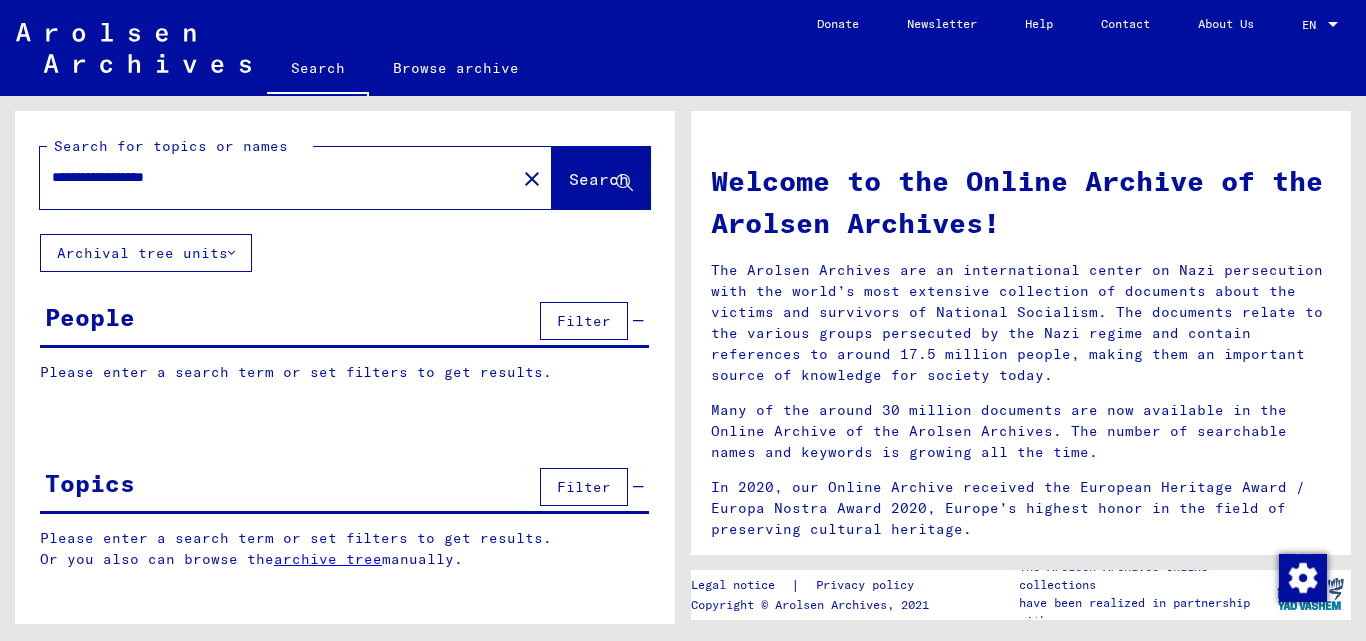 type on "**********" 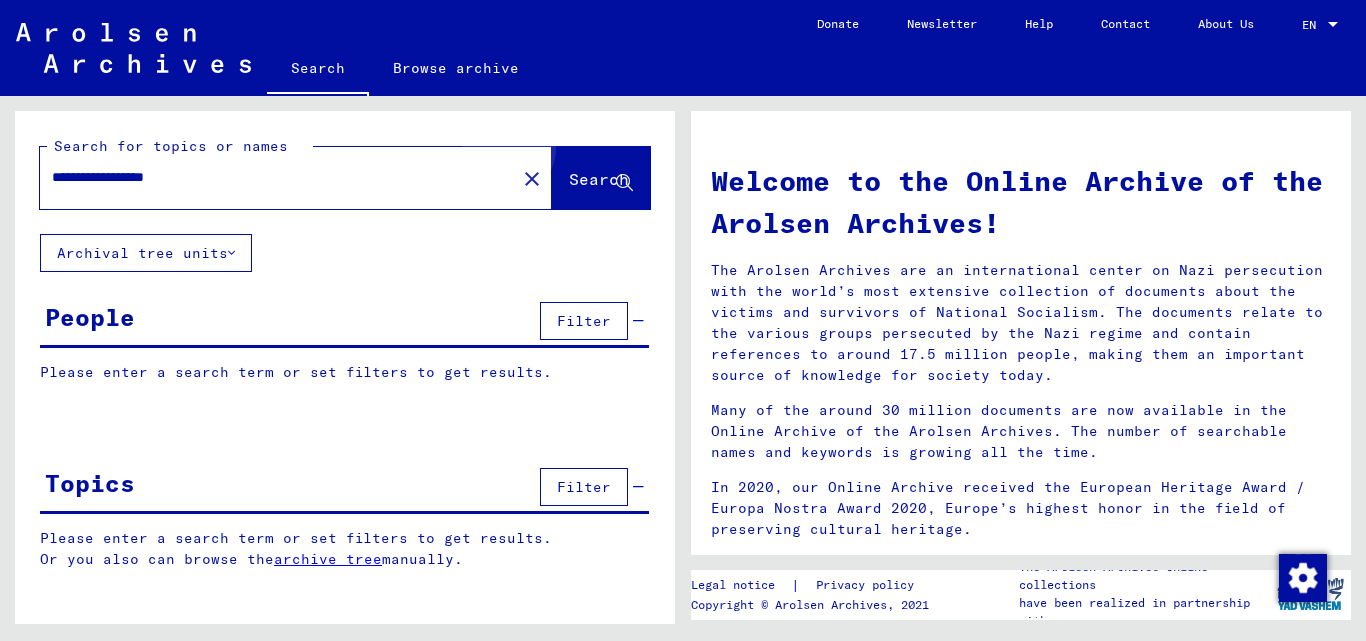 click on "Search" 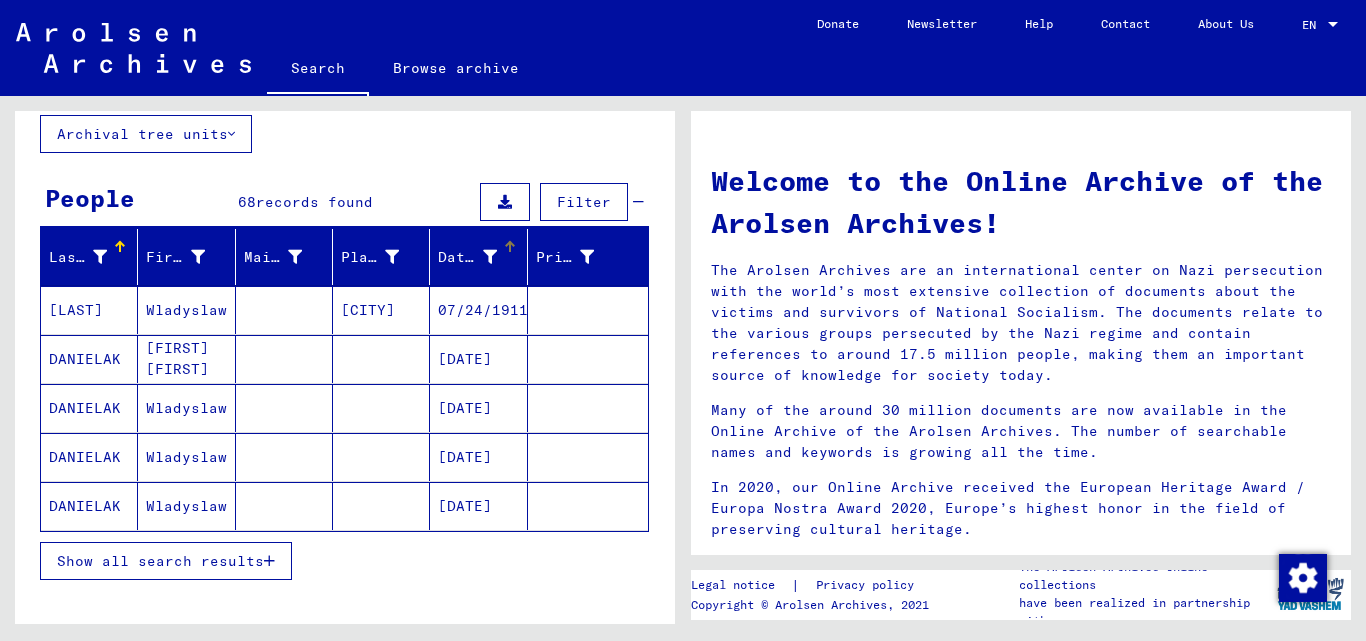 scroll, scrollTop: 120, scrollLeft: 0, axis: vertical 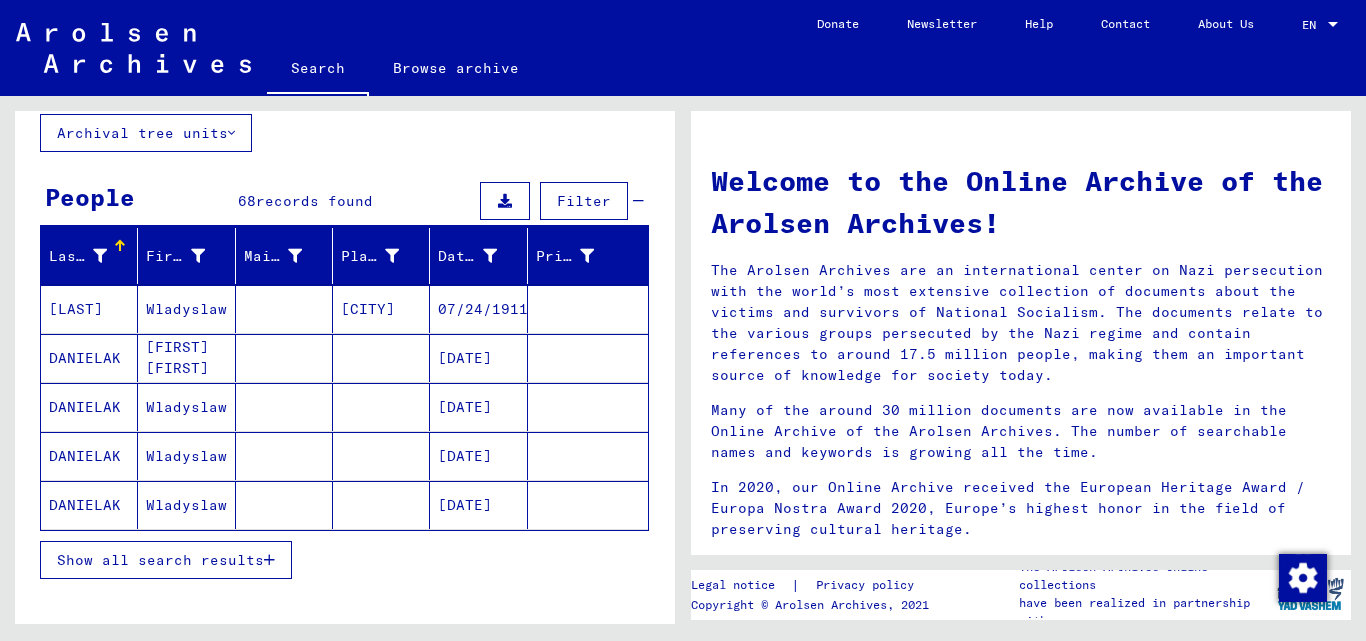 click on "Show all search results" at bounding box center (160, 560) 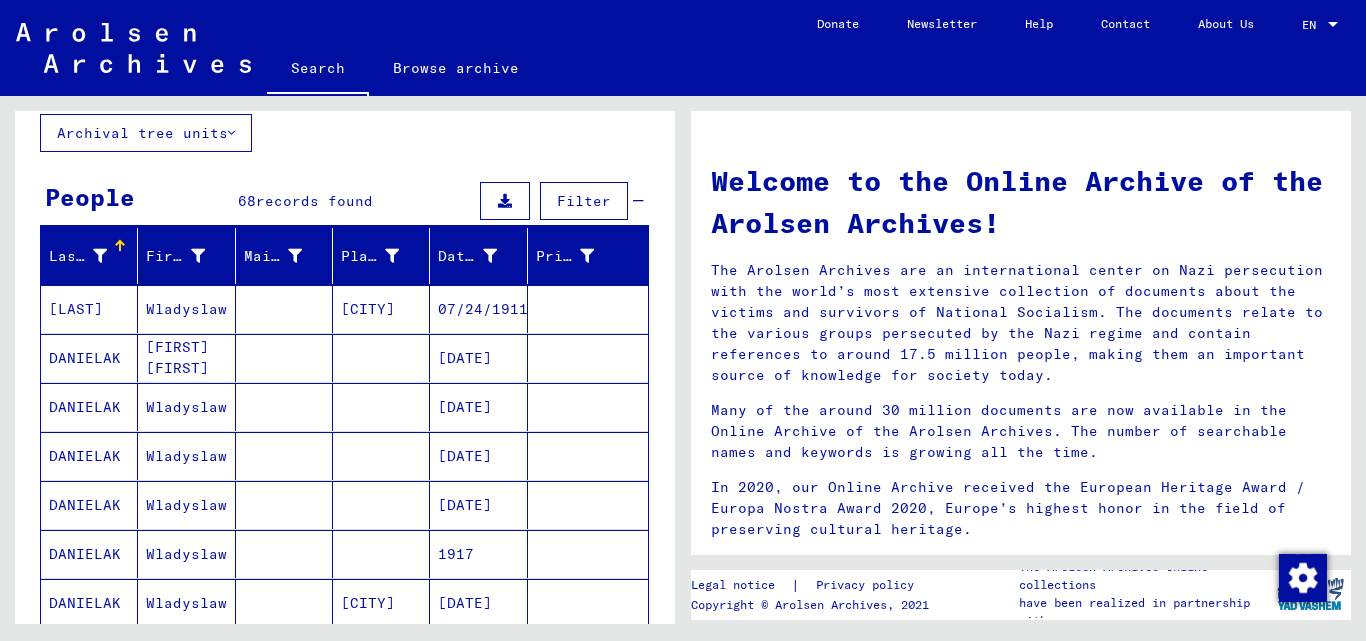 click on "[DATE]" at bounding box center (478, 456) 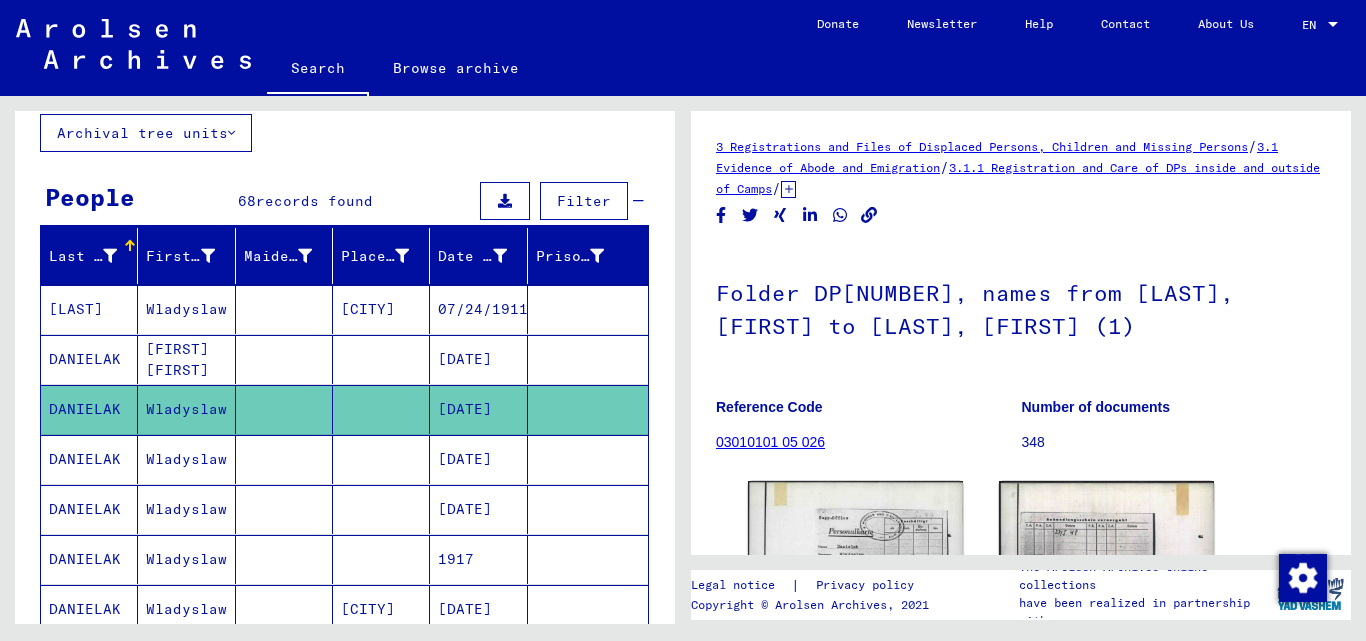 scroll, scrollTop: 160, scrollLeft: 0, axis: vertical 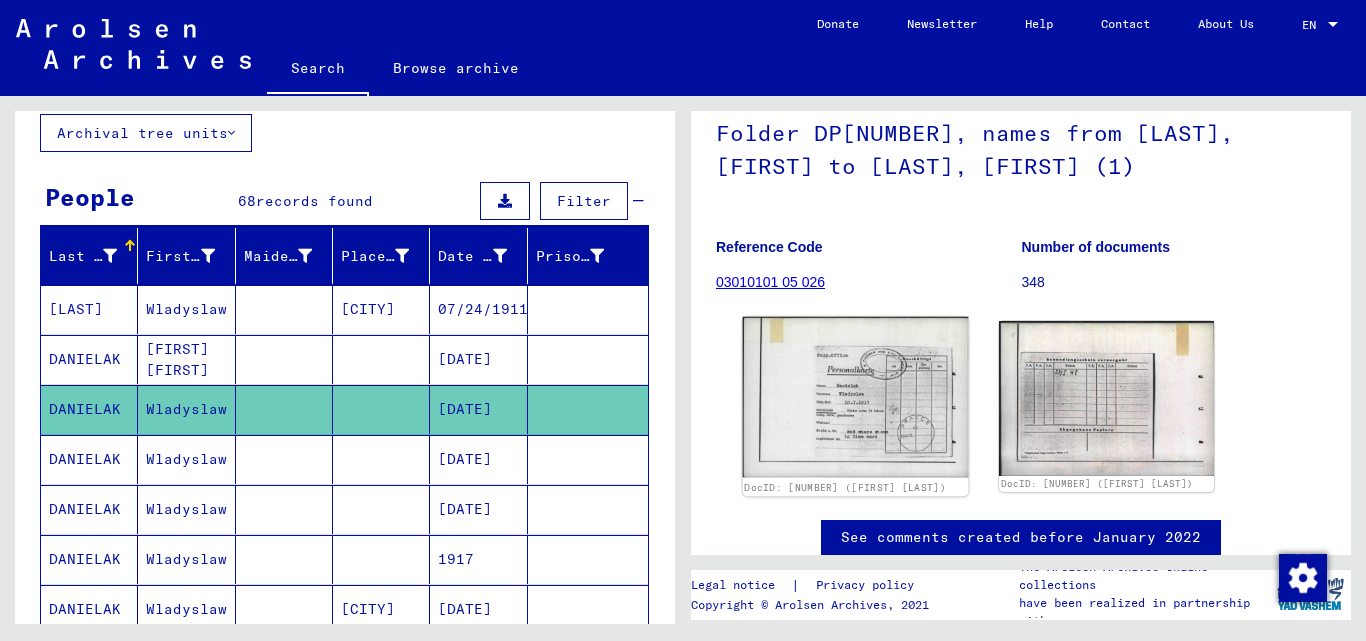 click 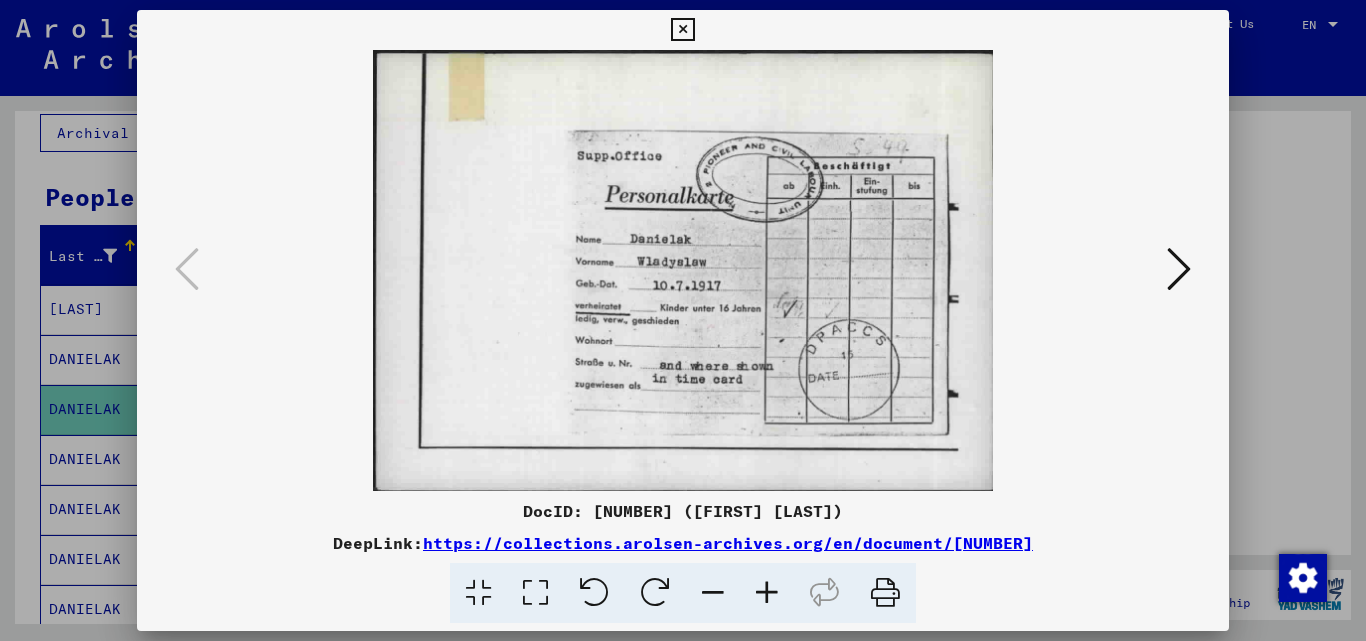 click at bounding box center (767, 593) 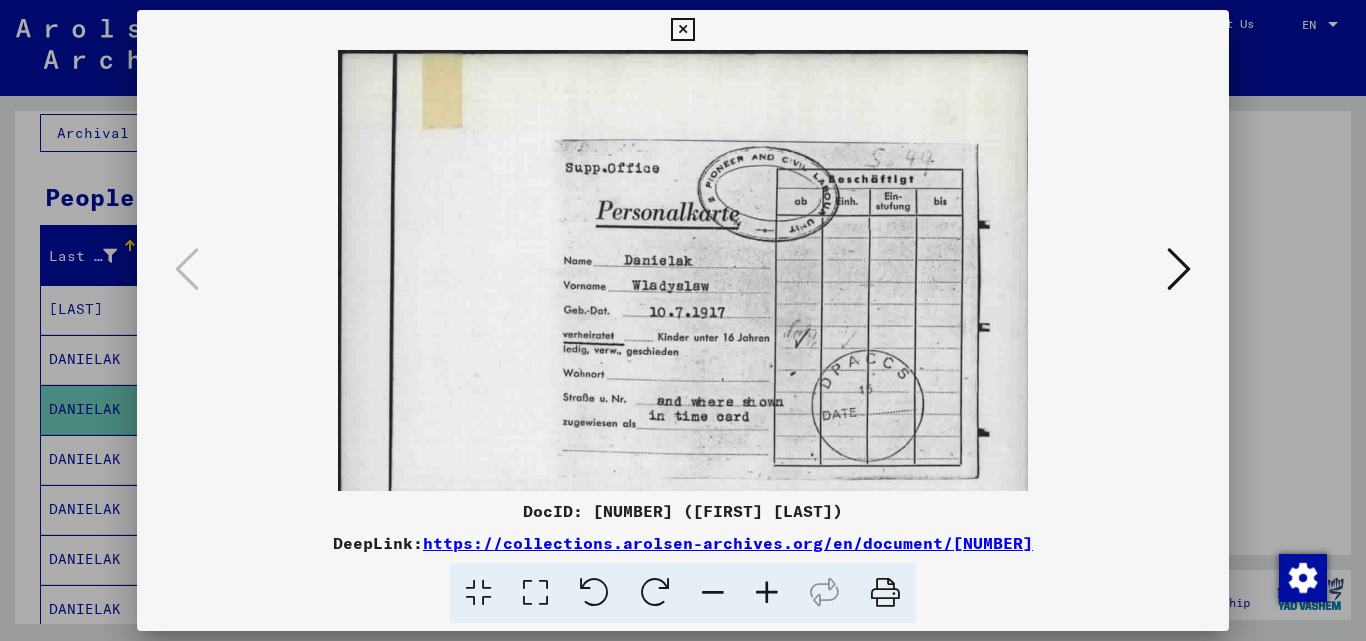 click at bounding box center [767, 593] 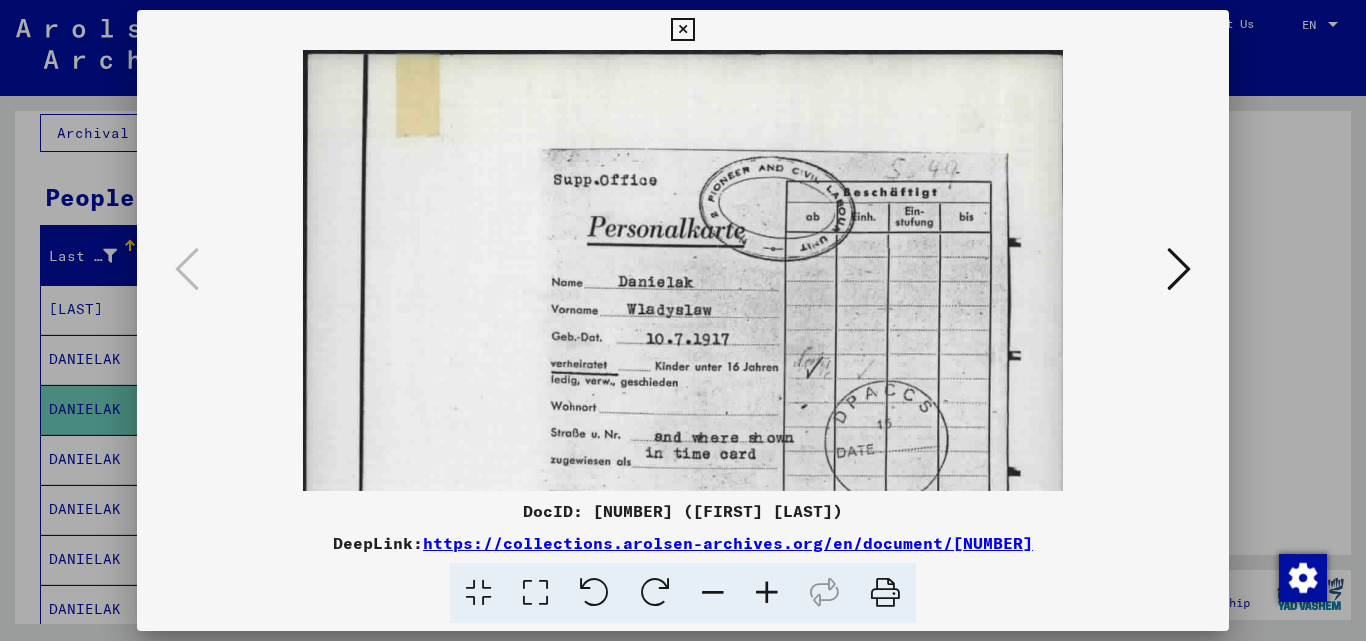 click at bounding box center [767, 593] 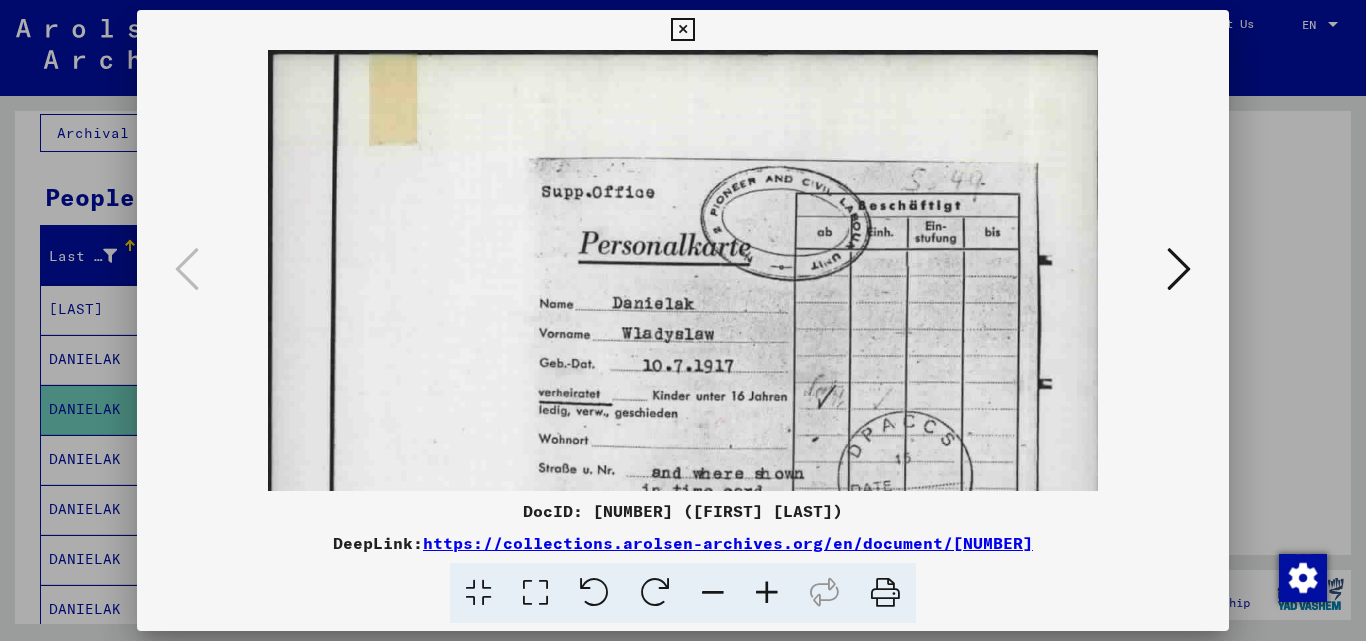 click at bounding box center (767, 593) 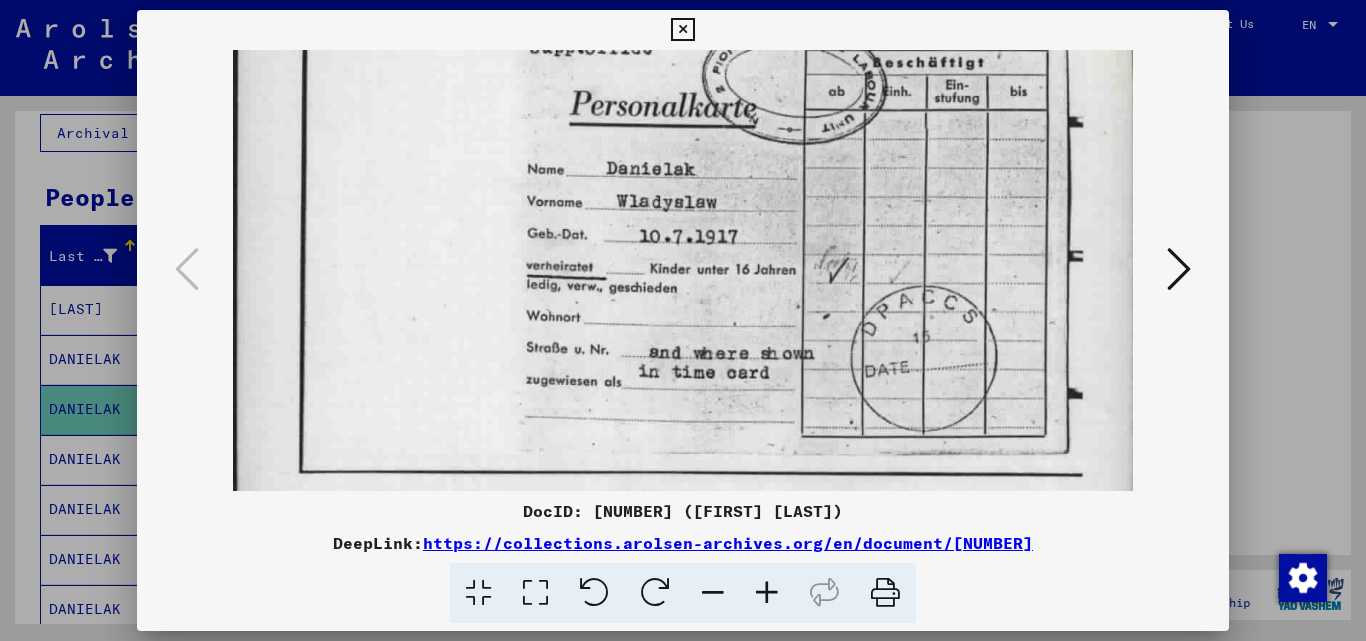 scroll, scrollTop: 163, scrollLeft: 0, axis: vertical 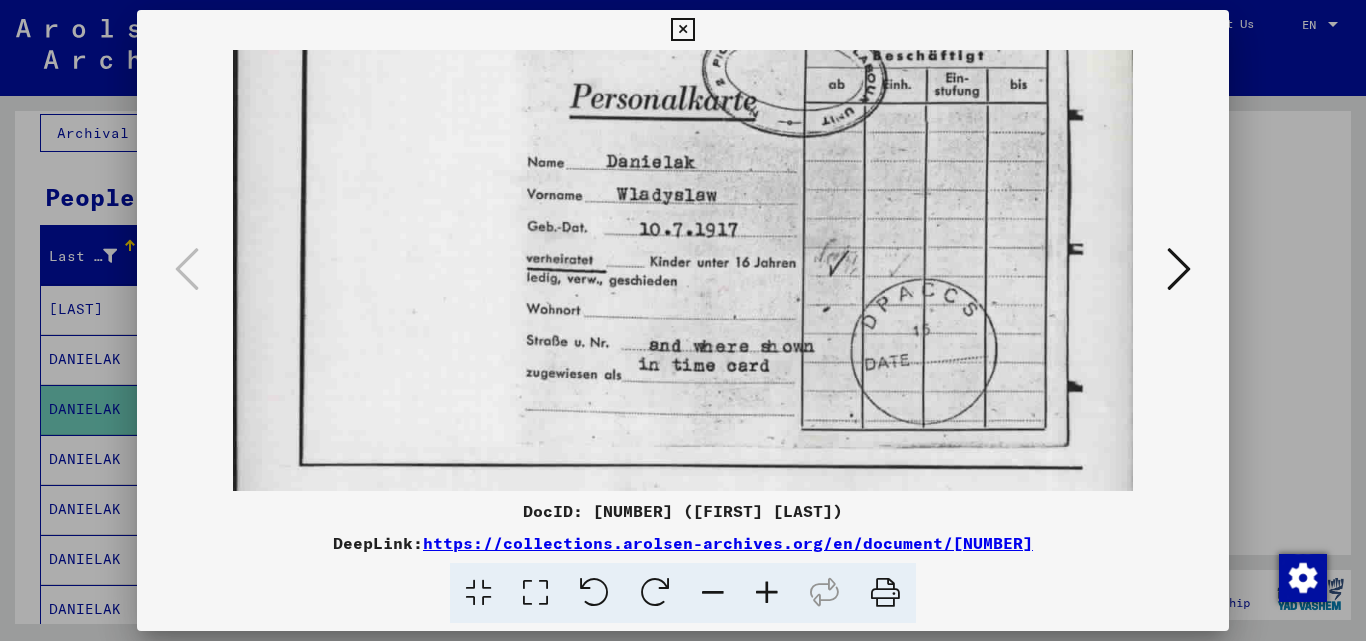 drag, startPoint x: 795, startPoint y: 453, endPoint x: 761, endPoint y: 290, distance: 166.50826 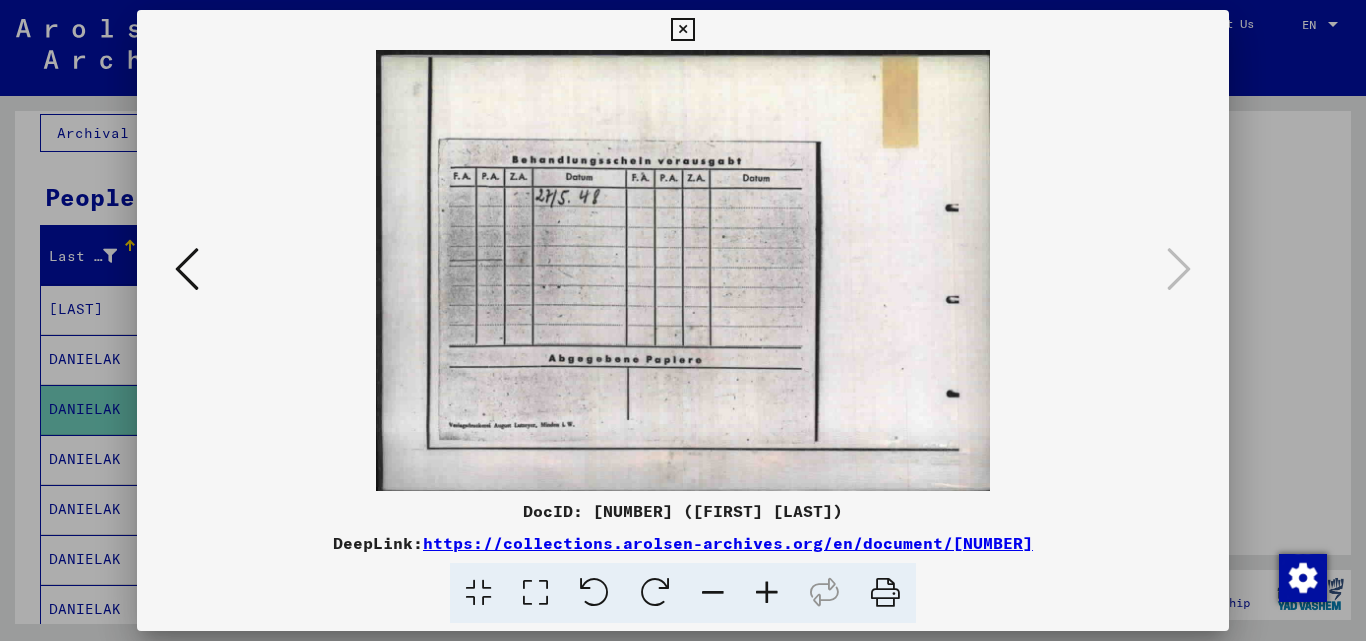 click at bounding box center (683, 320) 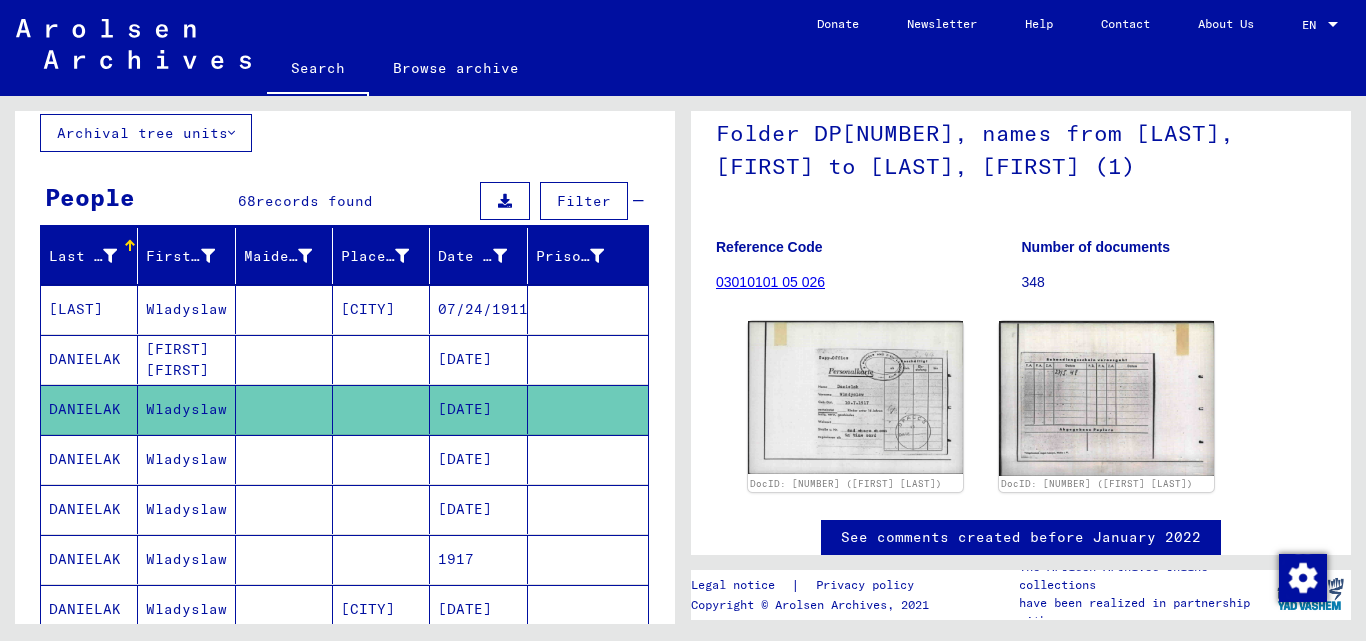 click on "[DATE]" at bounding box center [478, 509] 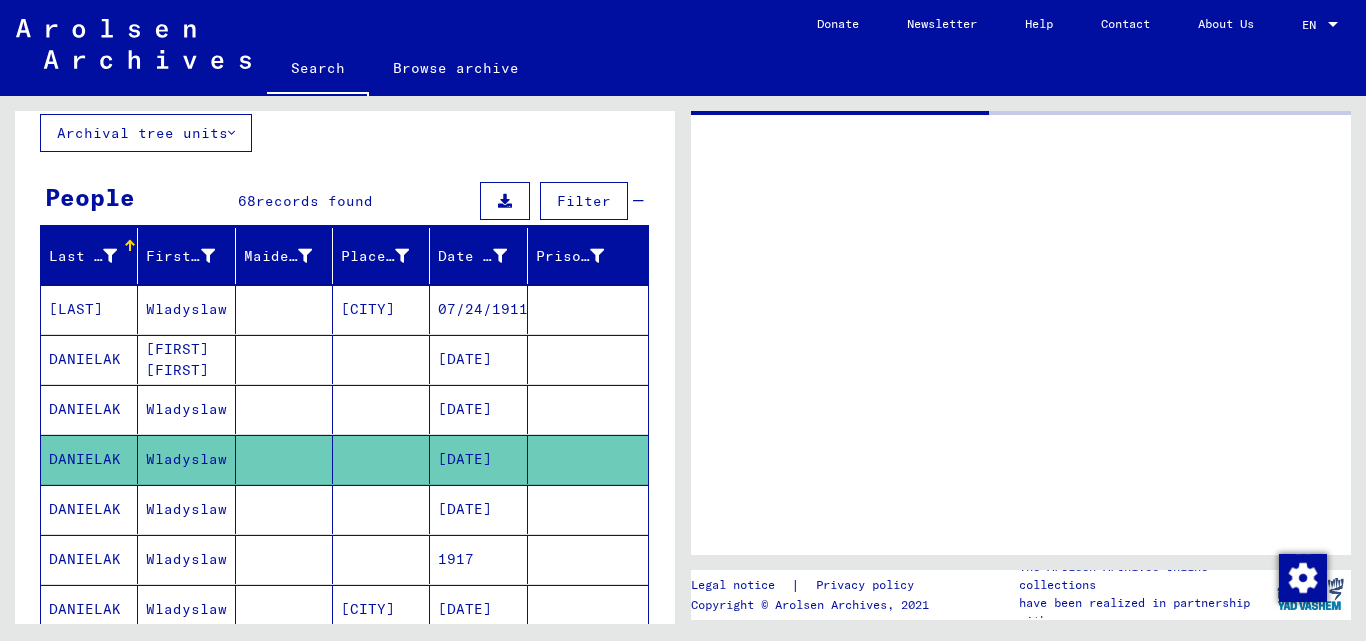 scroll, scrollTop: 0, scrollLeft: 0, axis: both 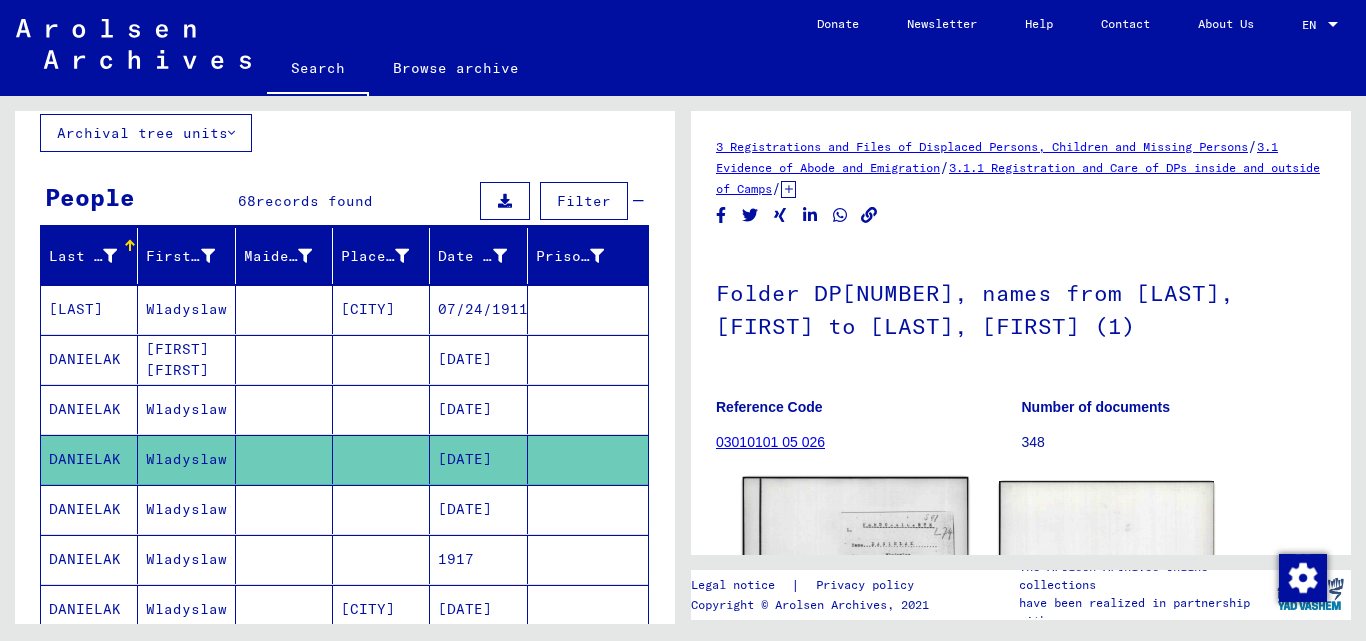 click 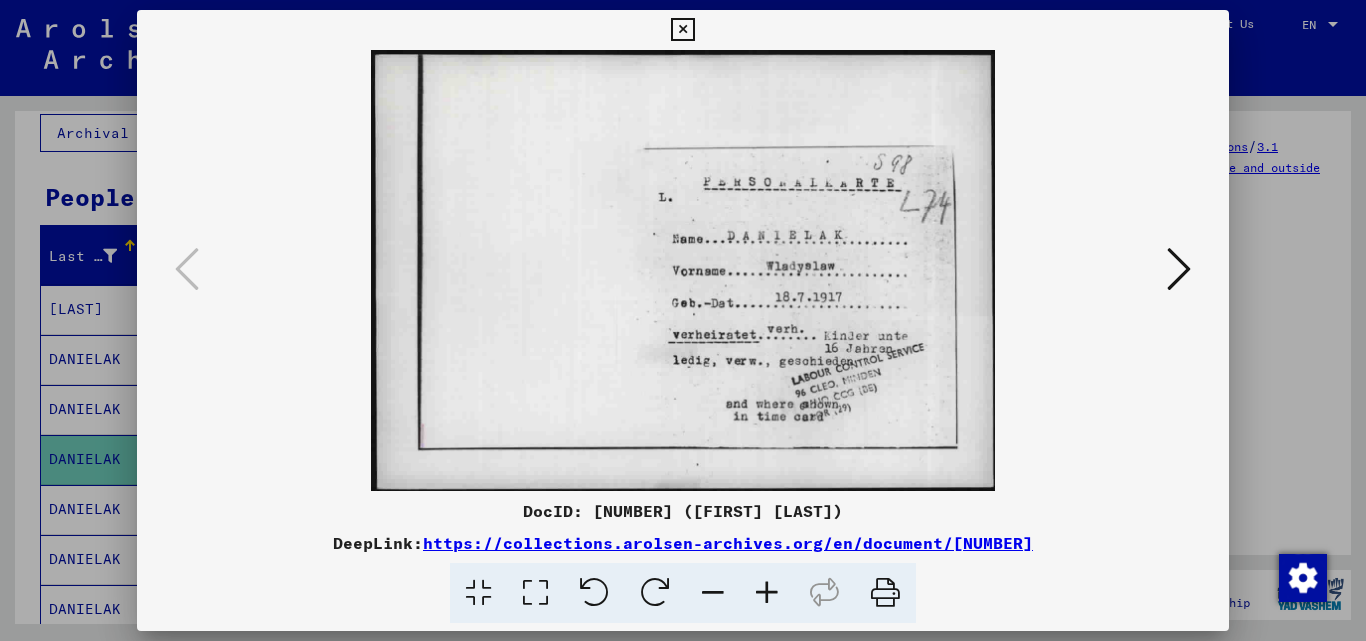 click at bounding box center [767, 593] 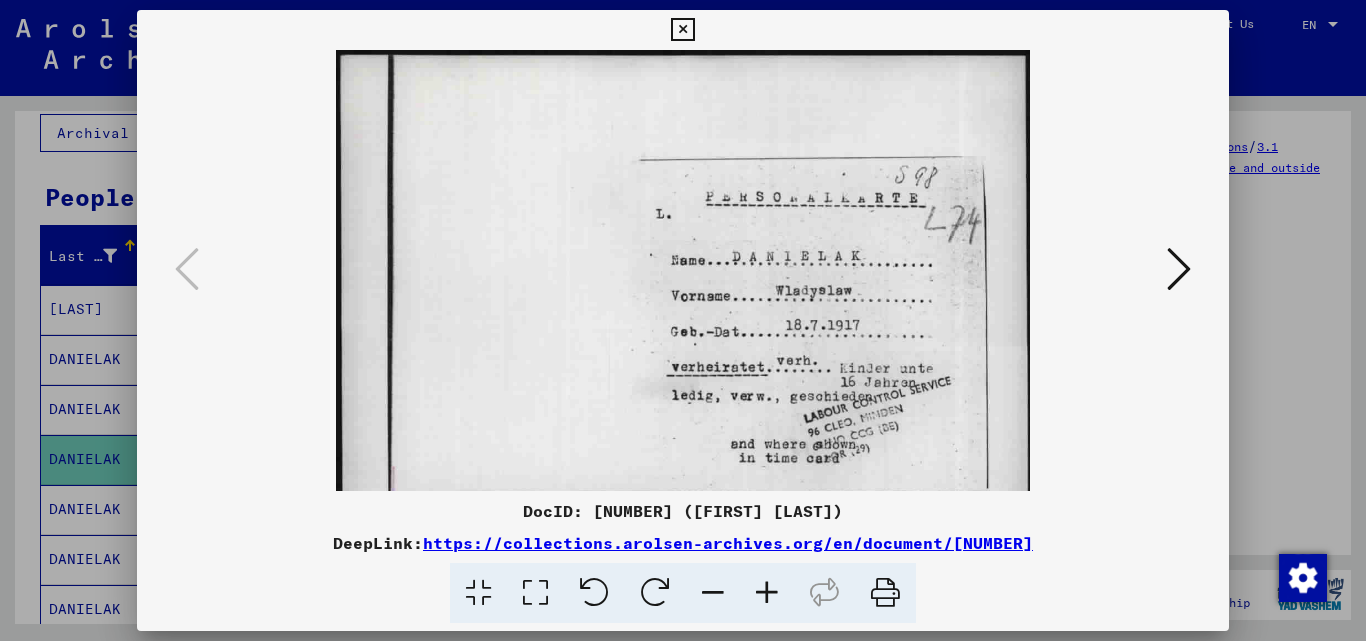 click at bounding box center [767, 593] 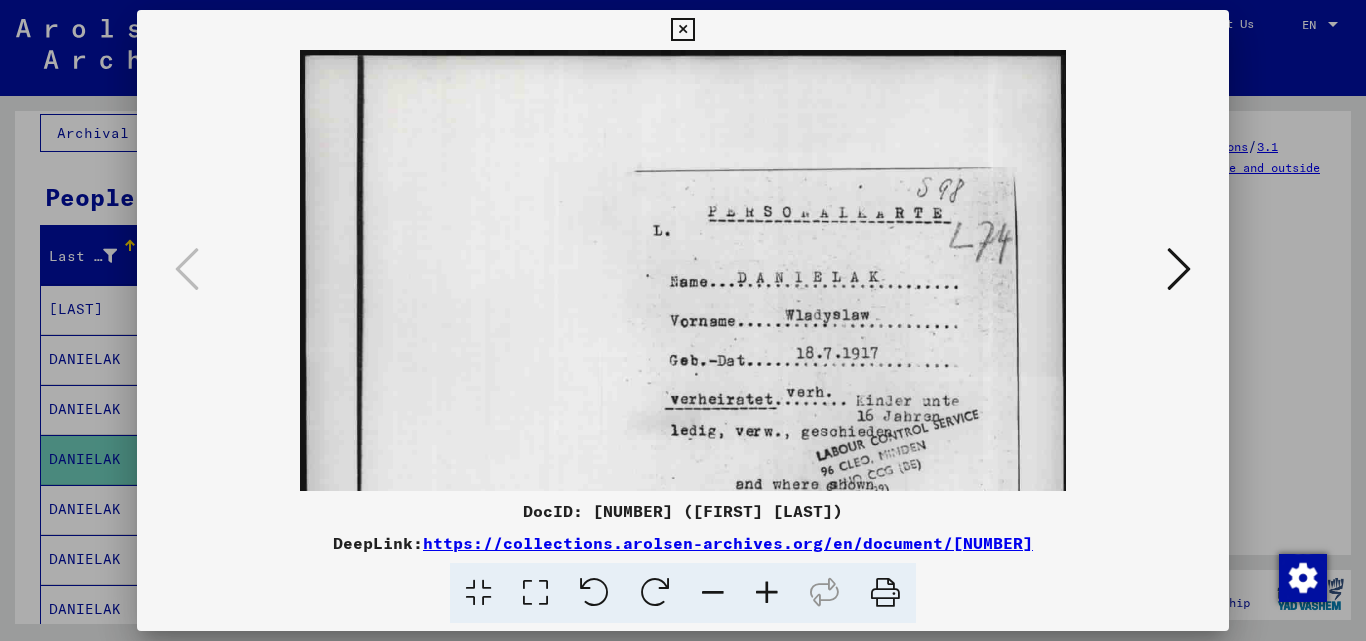 click at bounding box center (767, 593) 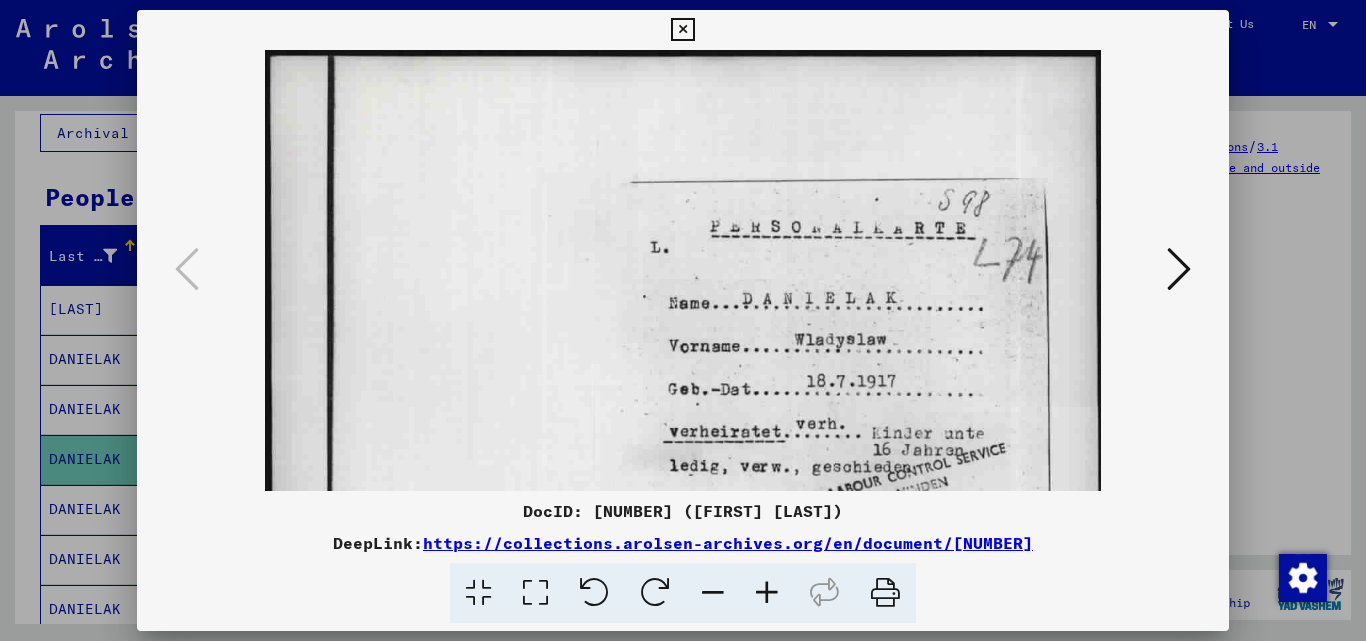 click at bounding box center [767, 593] 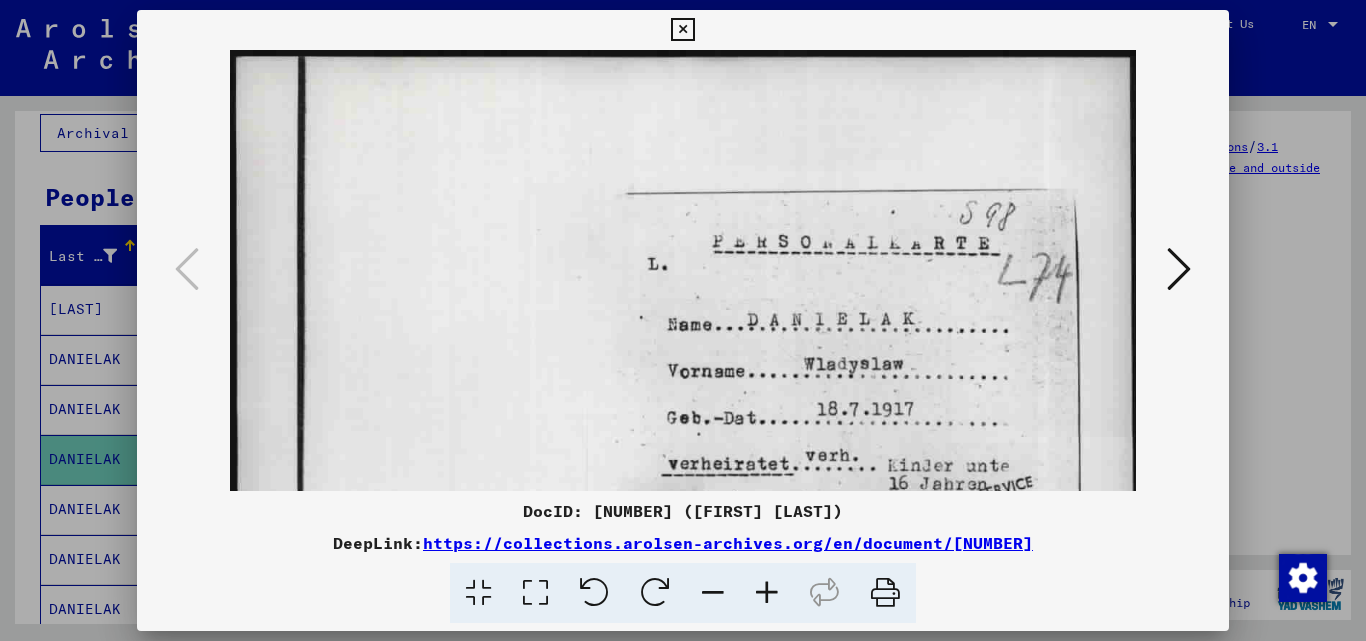 click at bounding box center [767, 593] 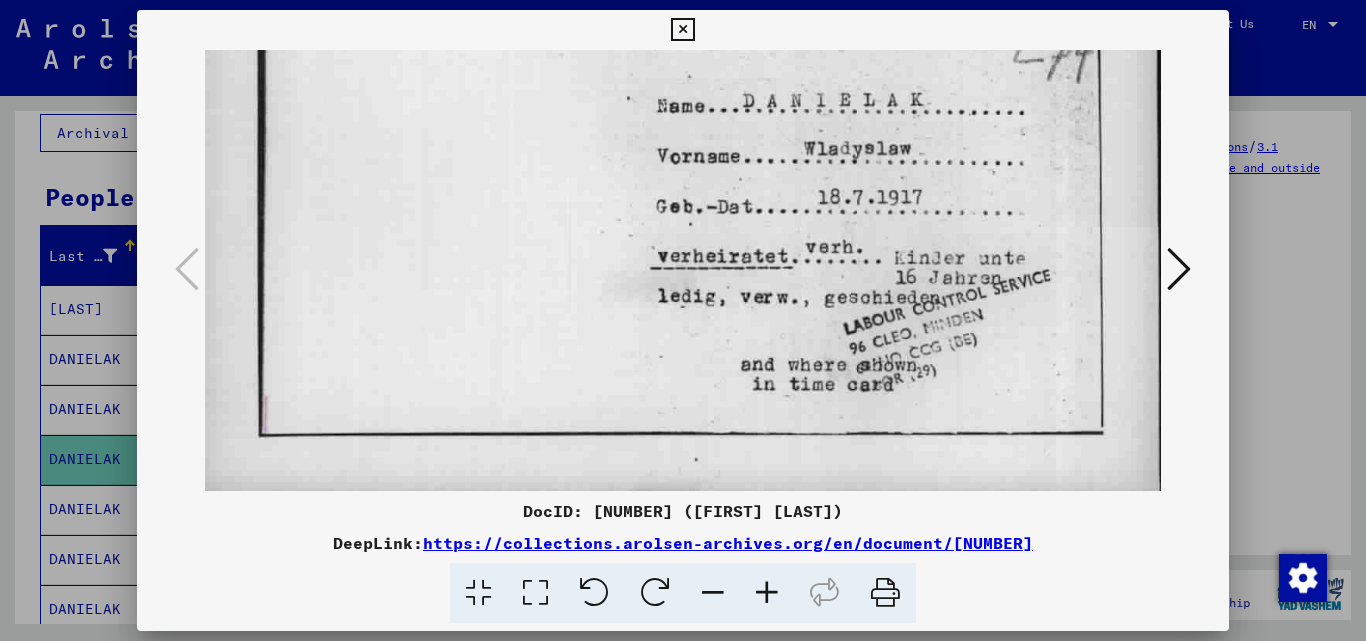 scroll, scrollTop: 241, scrollLeft: 20, axis: both 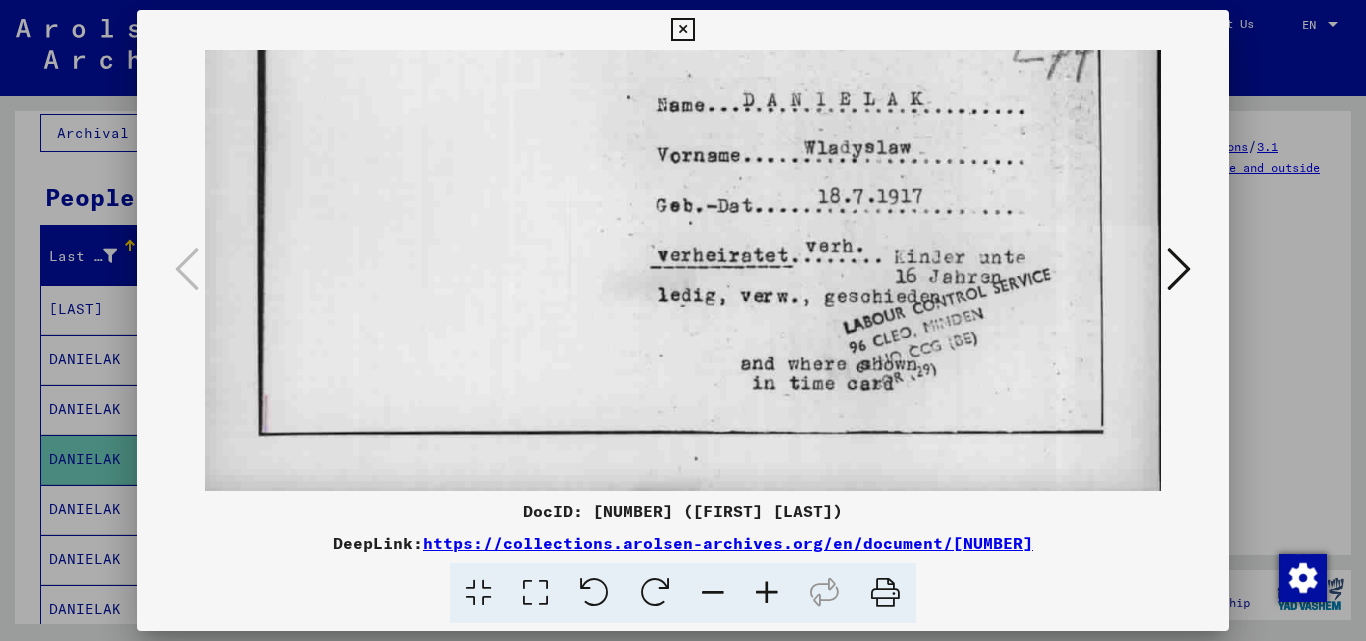 drag, startPoint x: 815, startPoint y: 402, endPoint x: 706, endPoint y: 161, distance: 264.5033 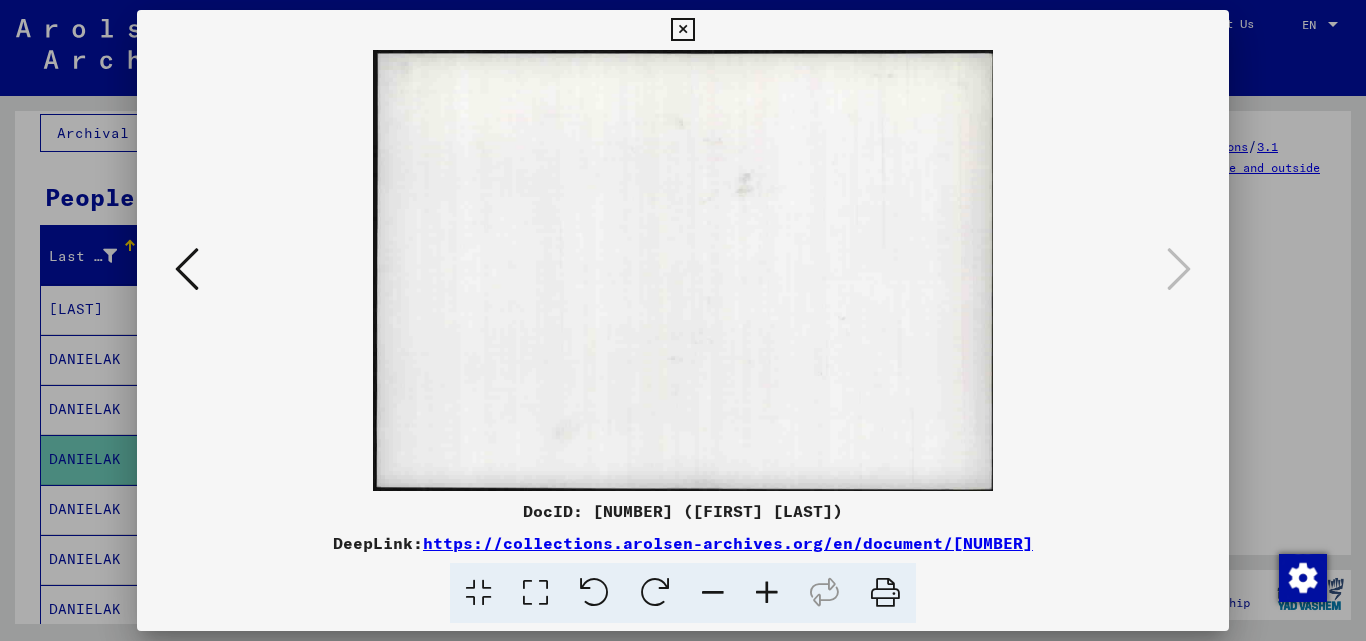 click at bounding box center (683, 320) 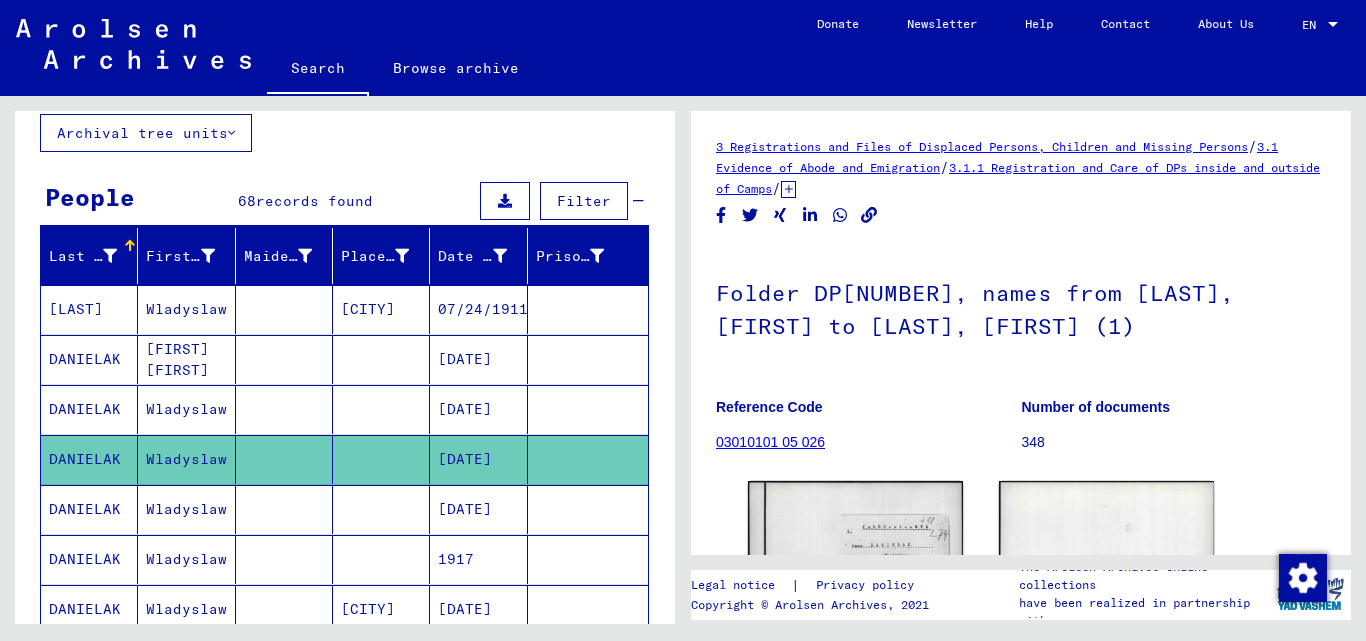 click on "[DATE]" at bounding box center [478, 559] 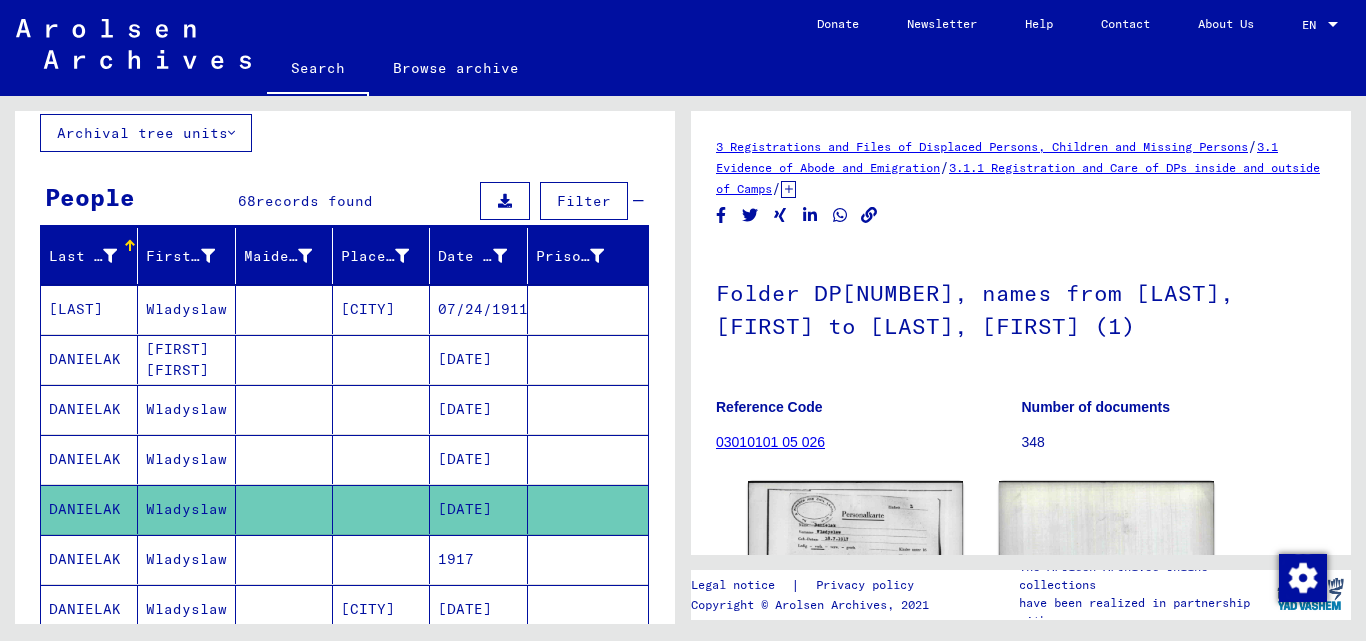 scroll, scrollTop: 0, scrollLeft: 0, axis: both 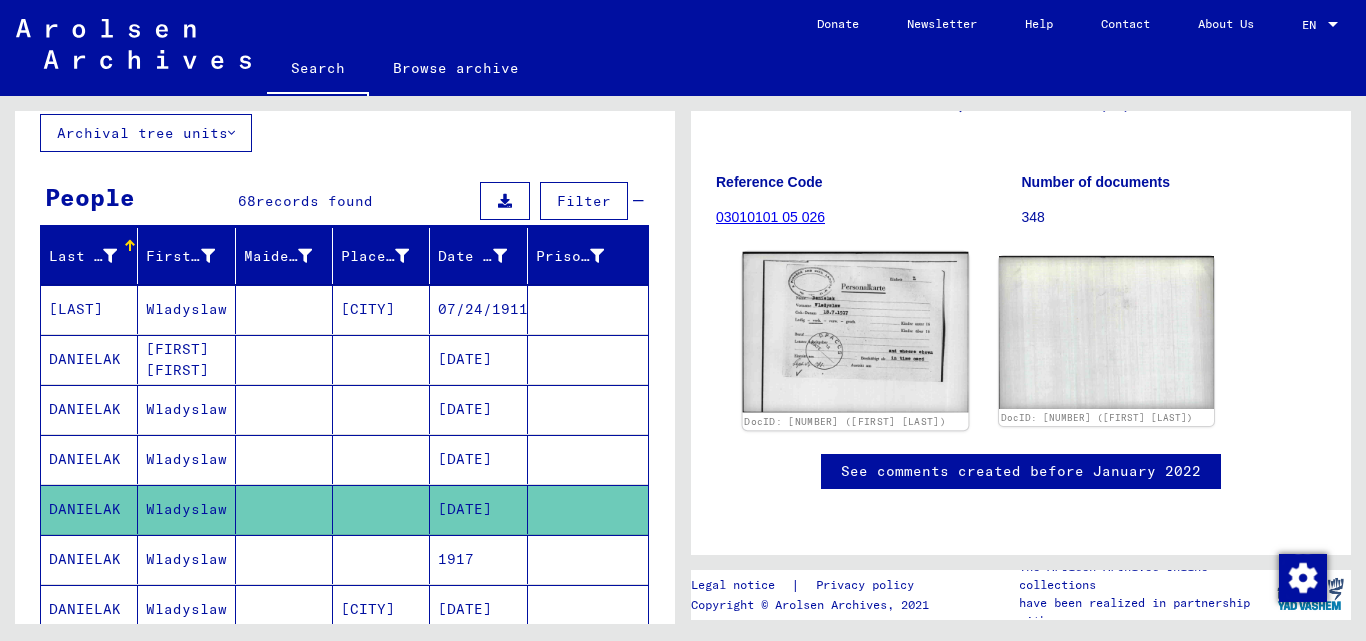 click 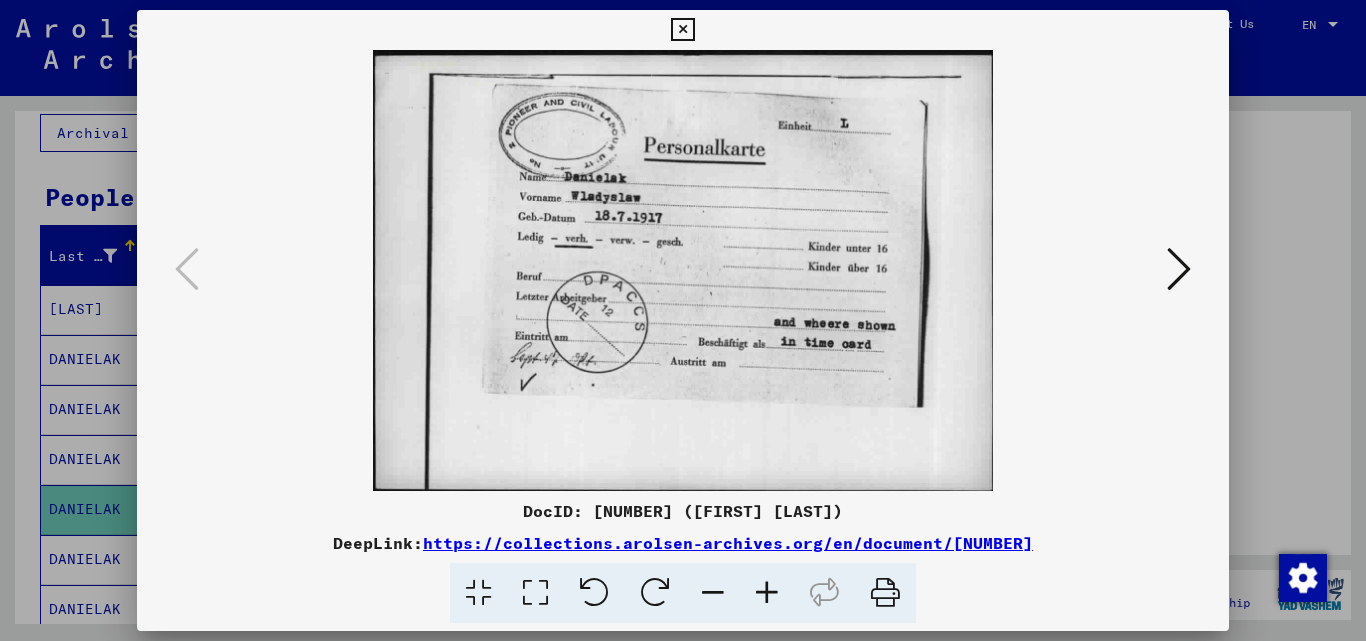click at bounding box center [767, 593] 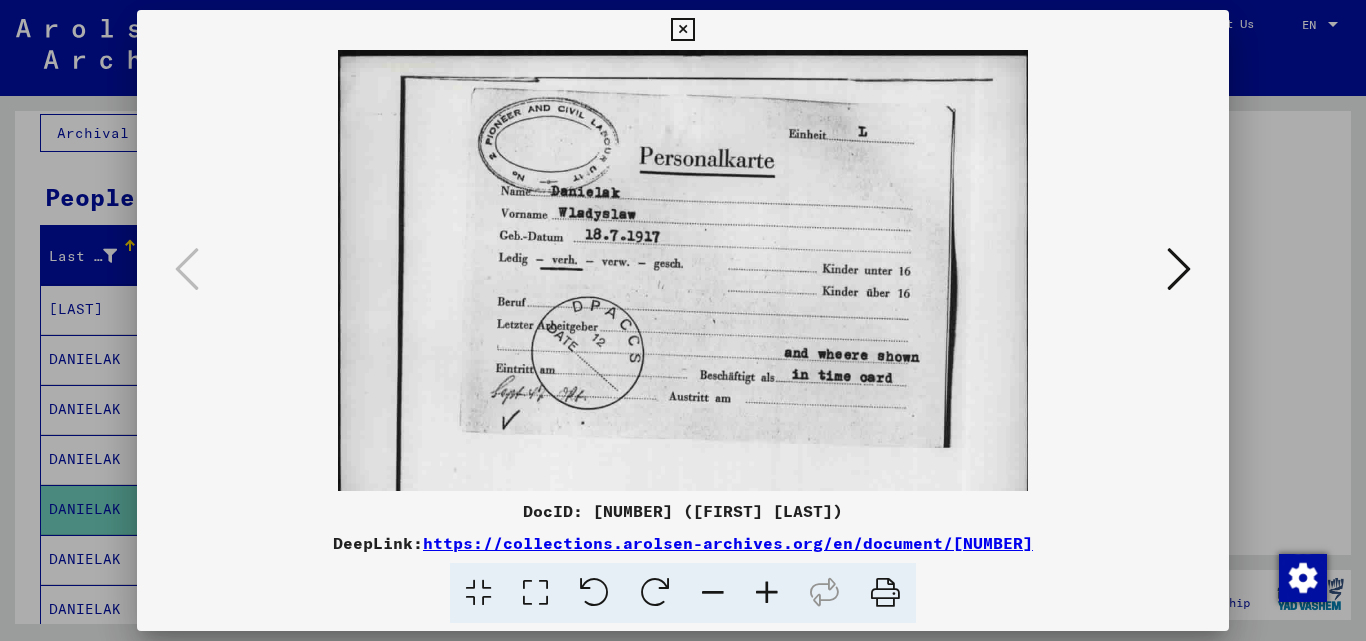 click at bounding box center [767, 593] 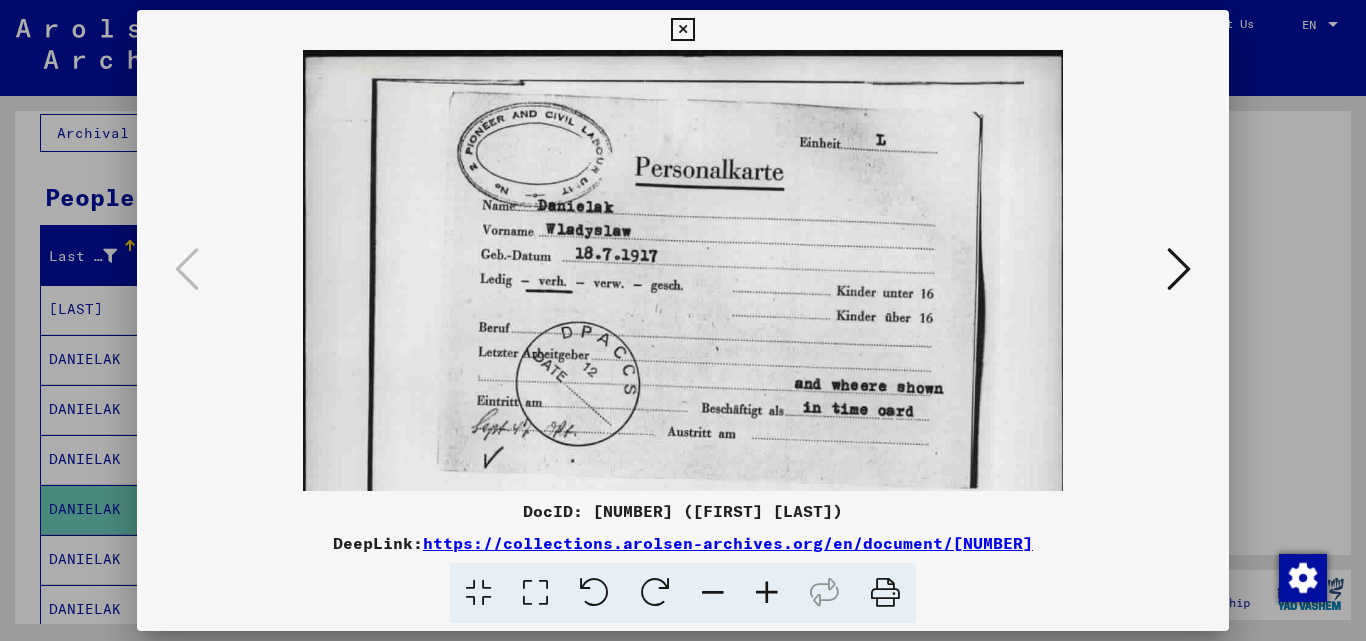 click at bounding box center [767, 593] 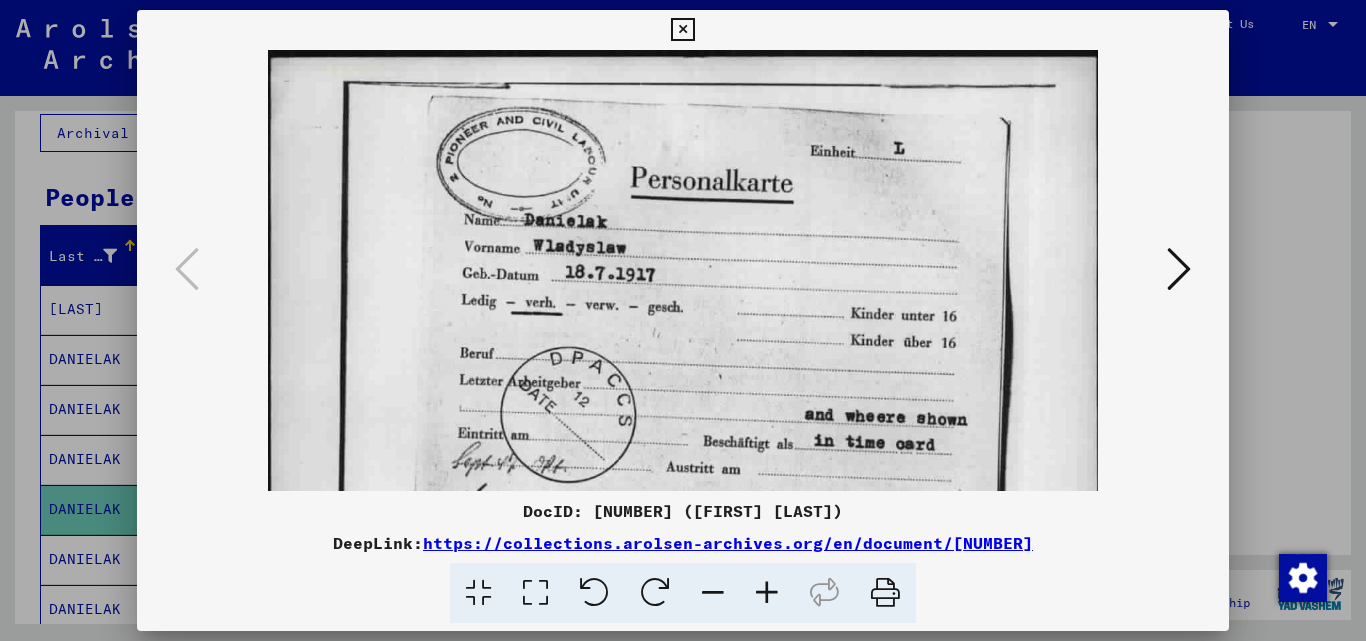 click at bounding box center [767, 593] 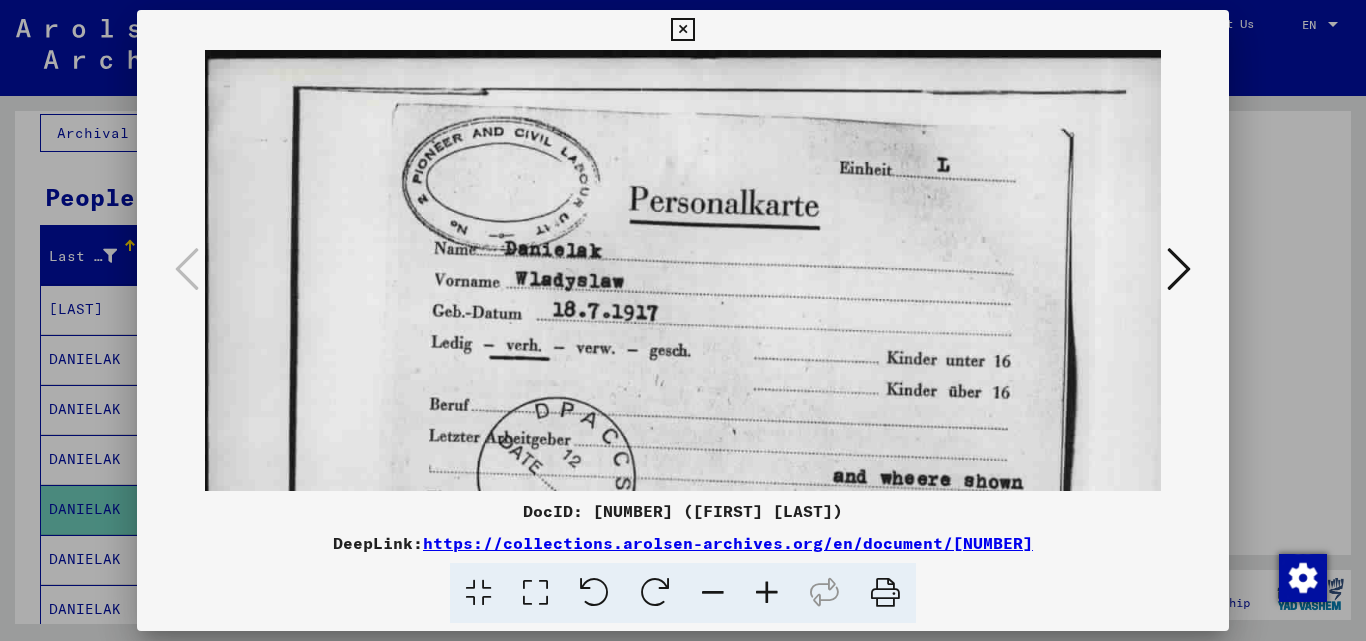 click at bounding box center [767, 593] 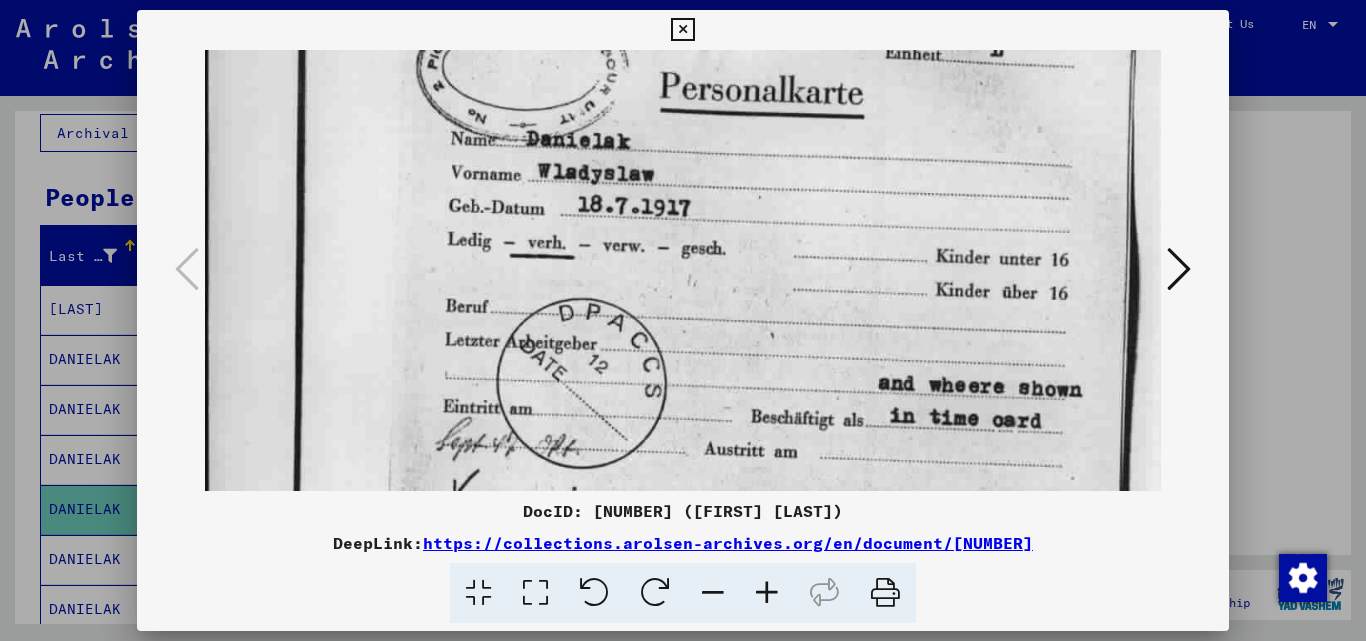 scroll, scrollTop: 275, scrollLeft: 5, axis: both 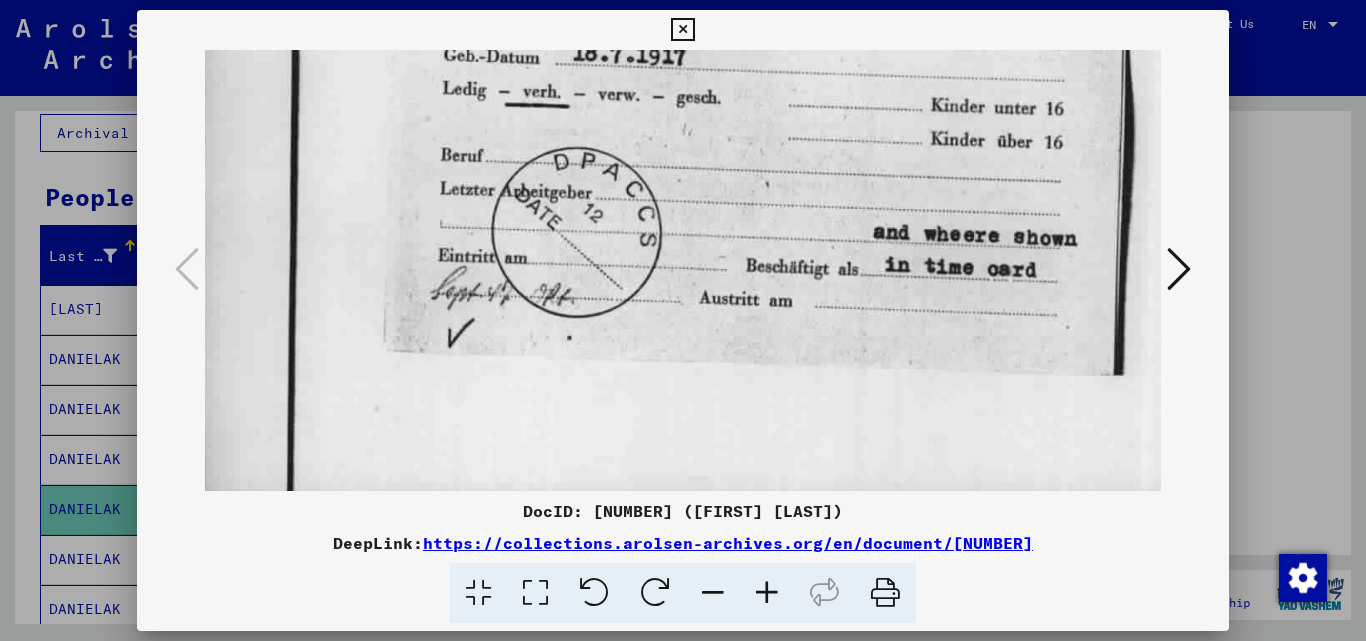 drag, startPoint x: 839, startPoint y: 373, endPoint x: 845, endPoint y: 98, distance: 275.06546 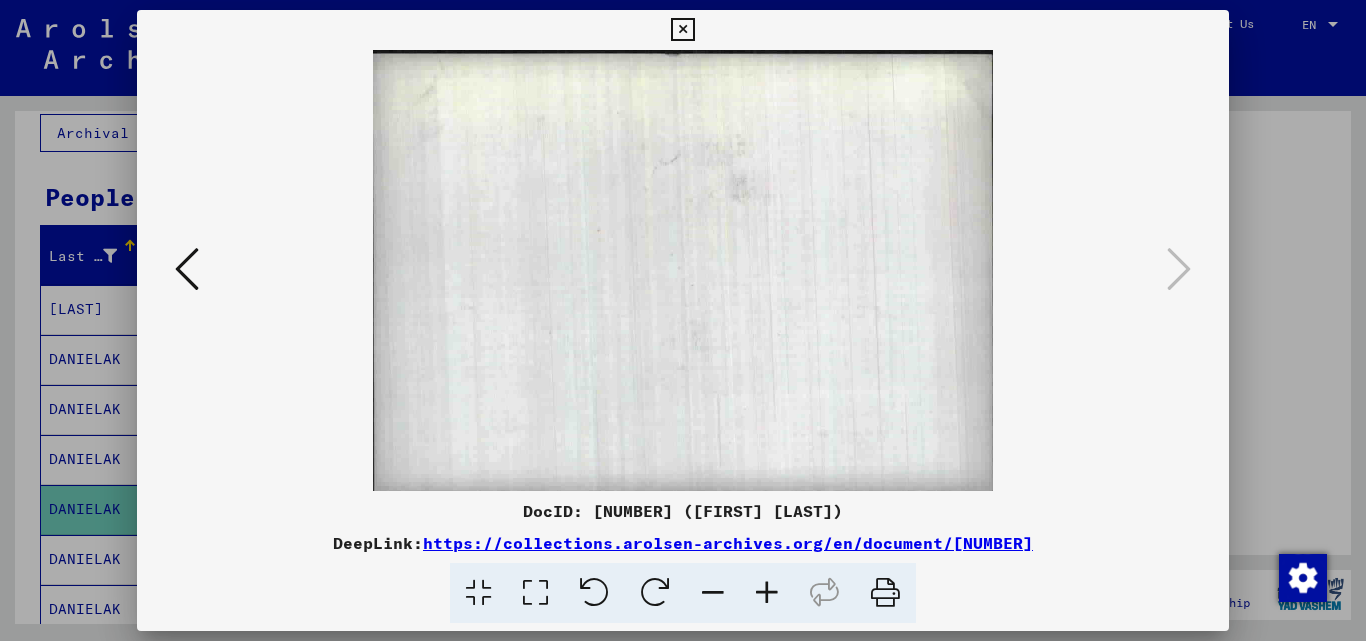 click at bounding box center (683, 320) 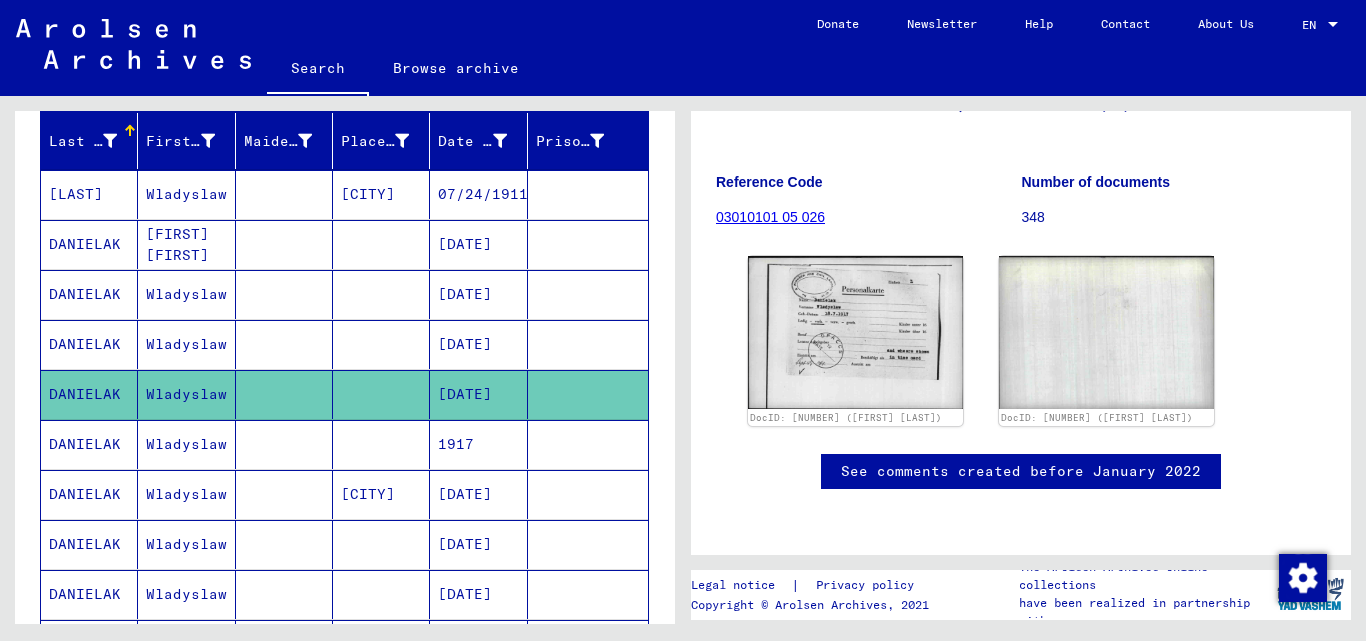 scroll, scrollTop: 236, scrollLeft: 0, axis: vertical 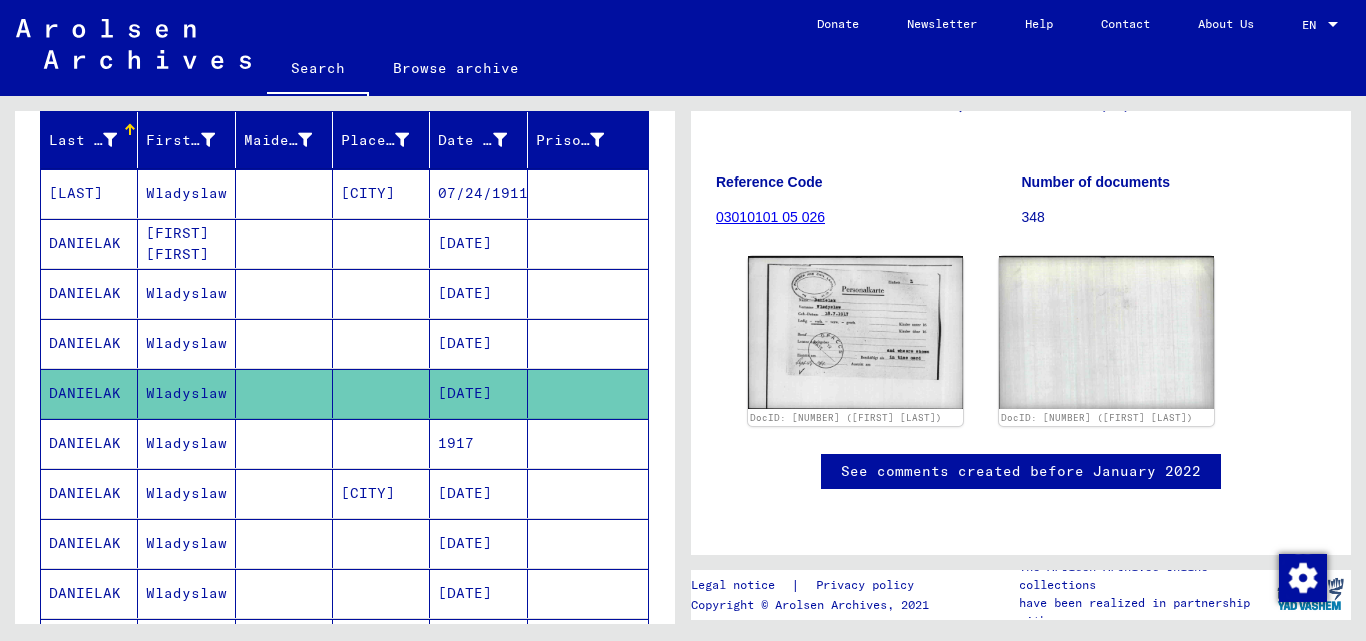 click 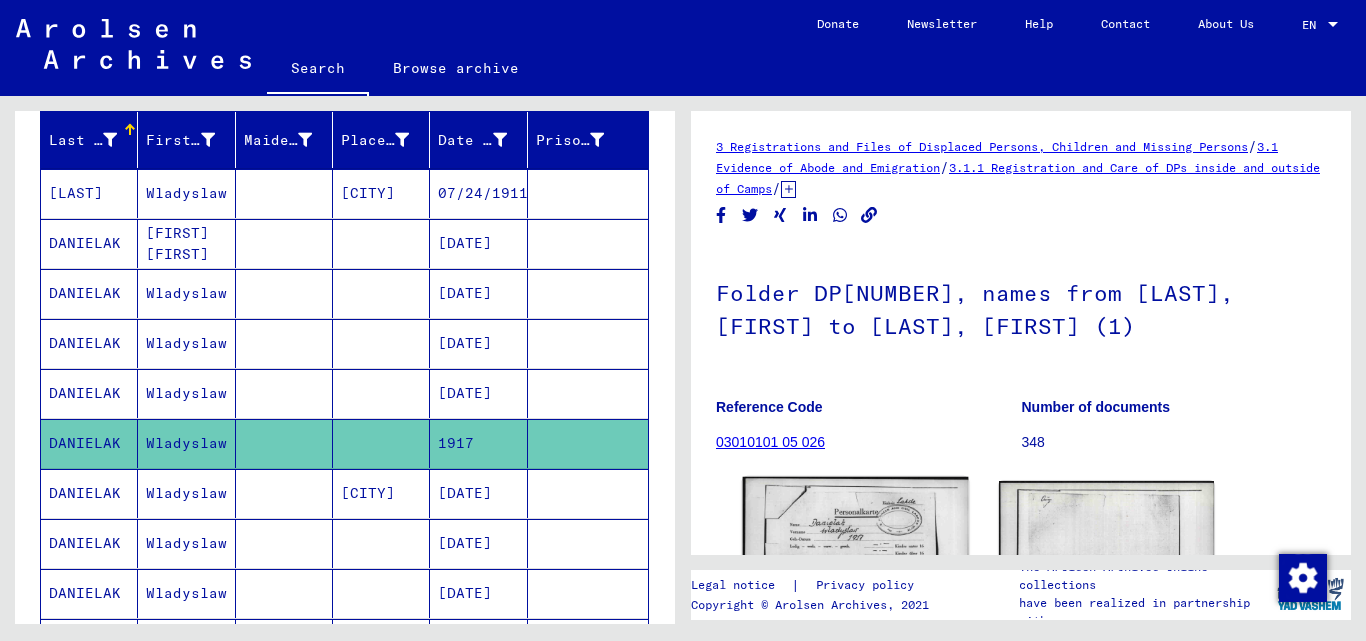 scroll, scrollTop: 0, scrollLeft: 0, axis: both 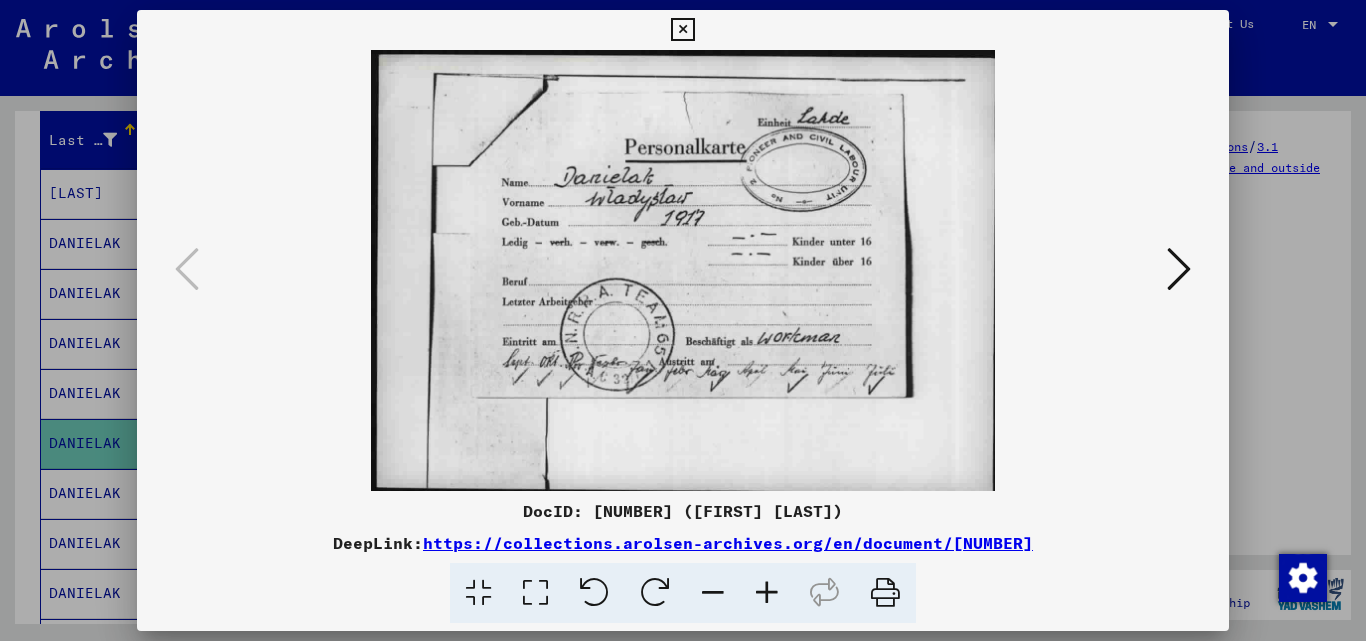 click at bounding box center (767, 593) 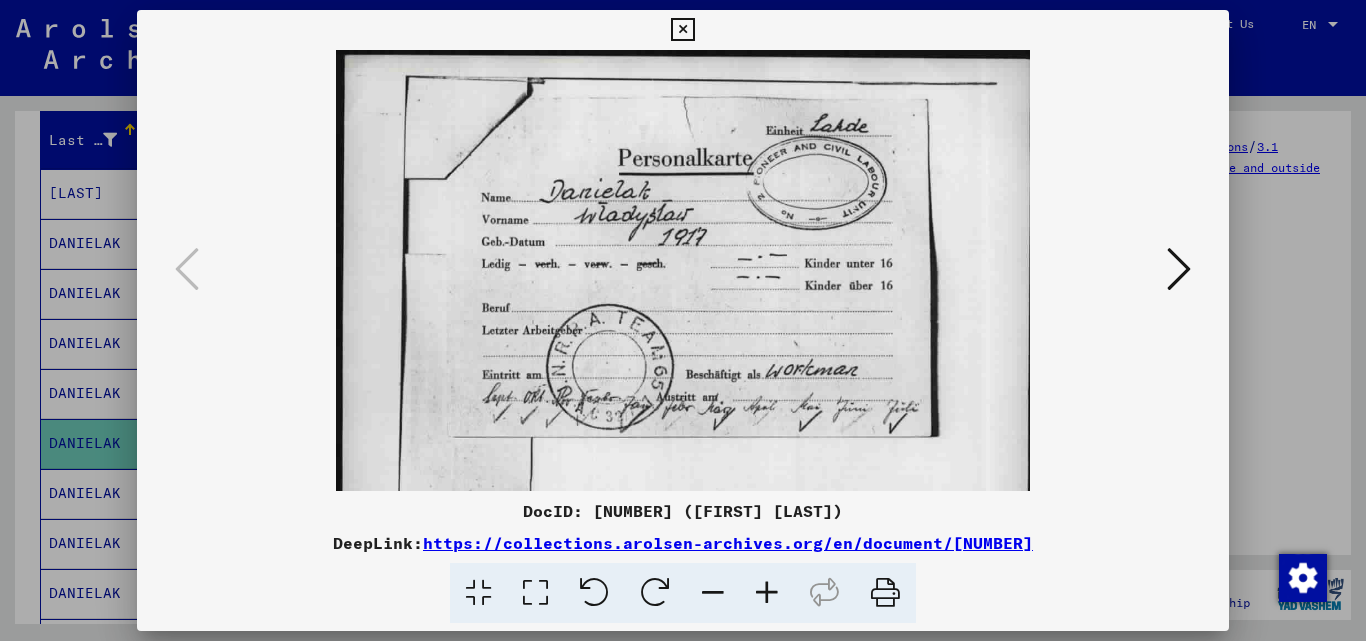 click at bounding box center [767, 593] 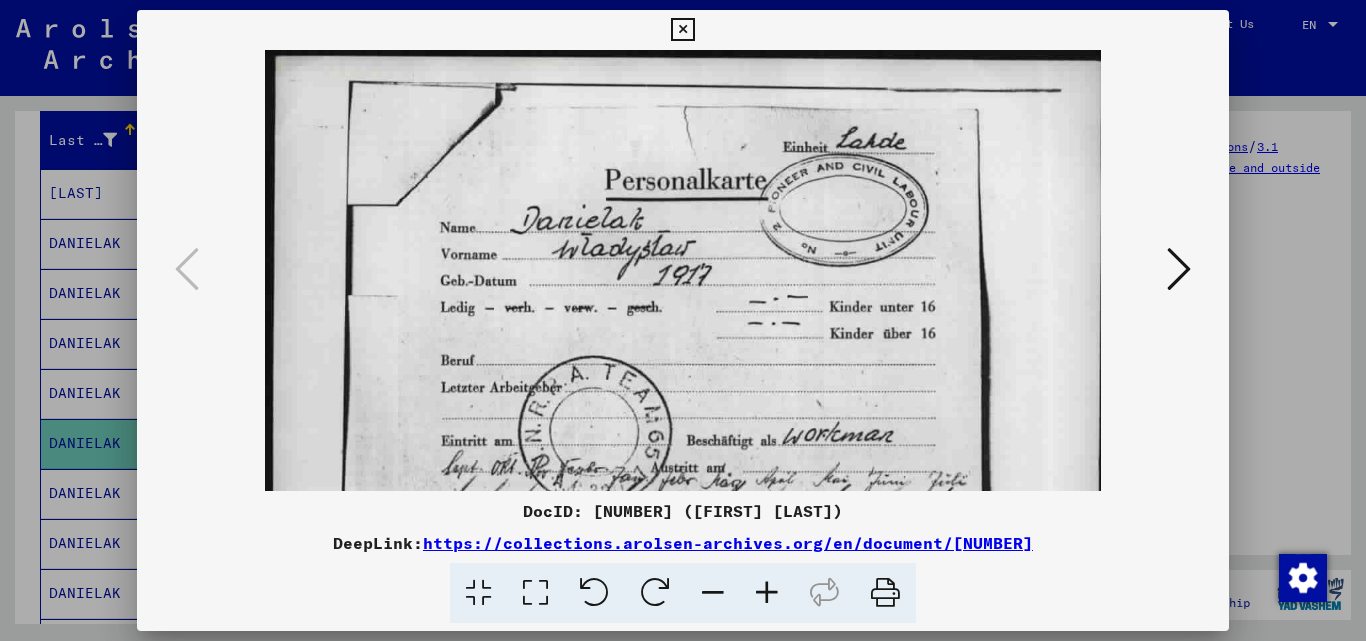 click at bounding box center [767, 593] 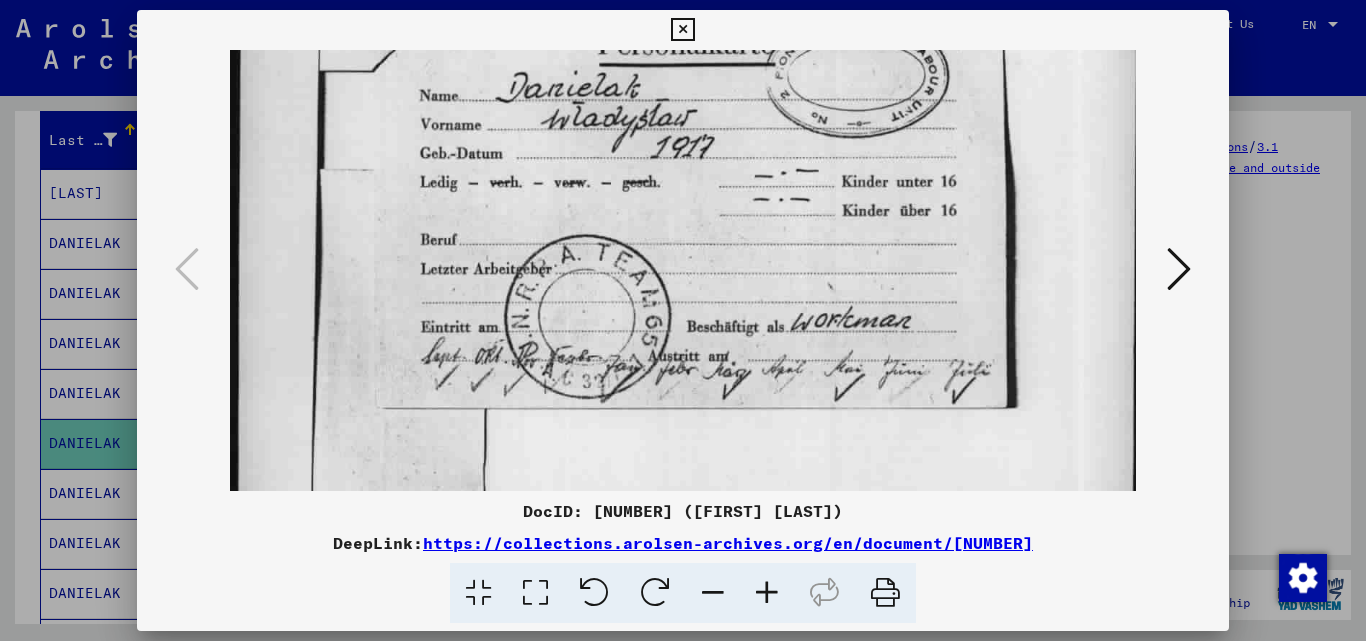 scroll, scrollTop: 149, scrollLeft: 0, axis: vertical 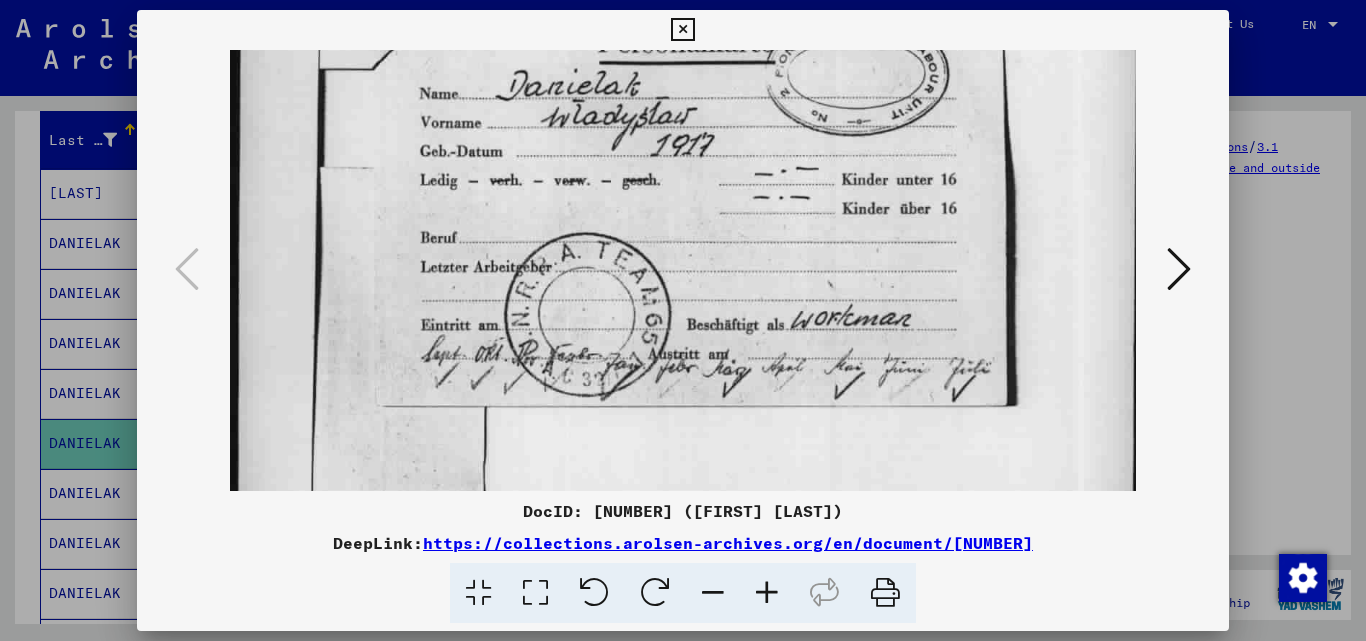 drag, startPoint x: 785, startPoint y: 482, endPoint x: 764, endPoint y: 333, distance: 150.4726 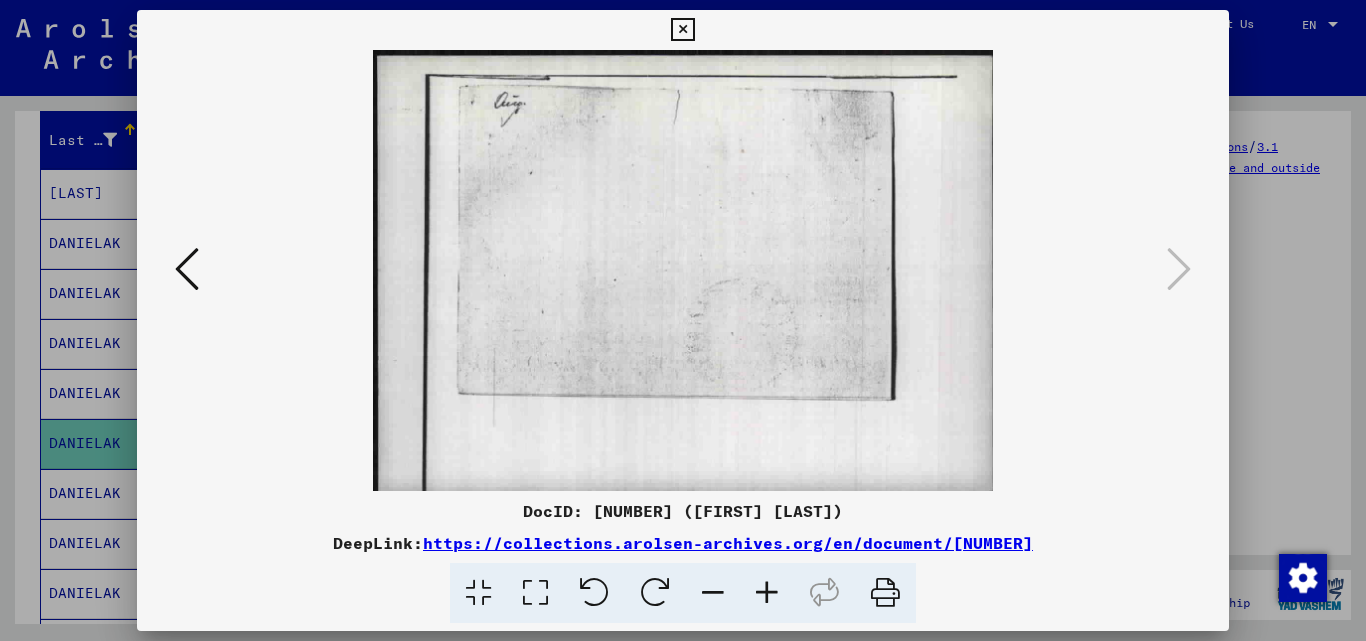 scroll, scrollTop: 0, scrollLeft: 0, axis: both 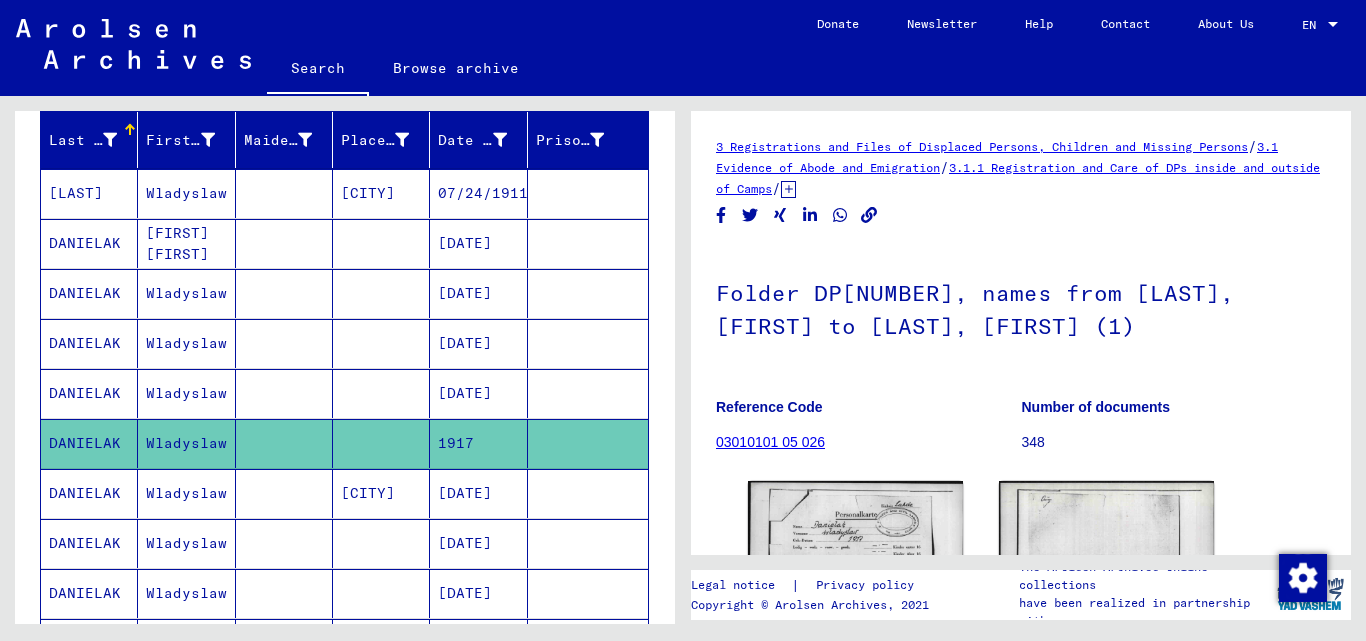 click on "[DATE]" at bounding box center (478, 543) 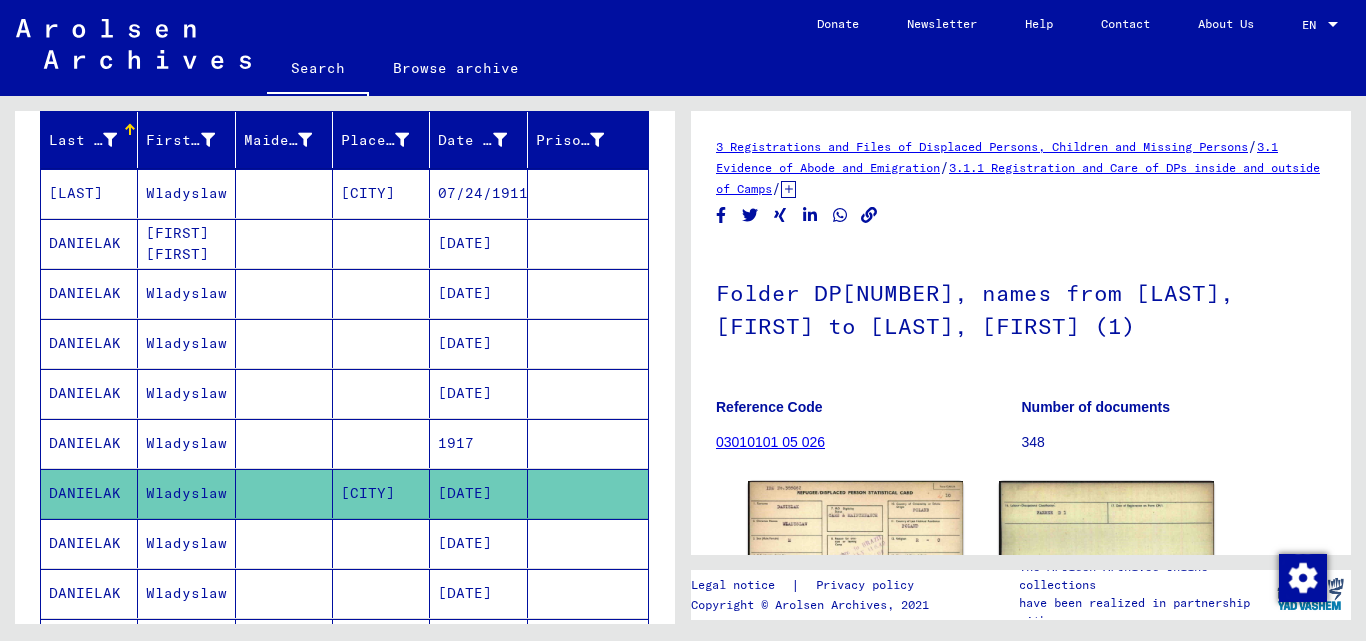 scroll, scrollTop: 0, scrollLeft: 0, axis: both 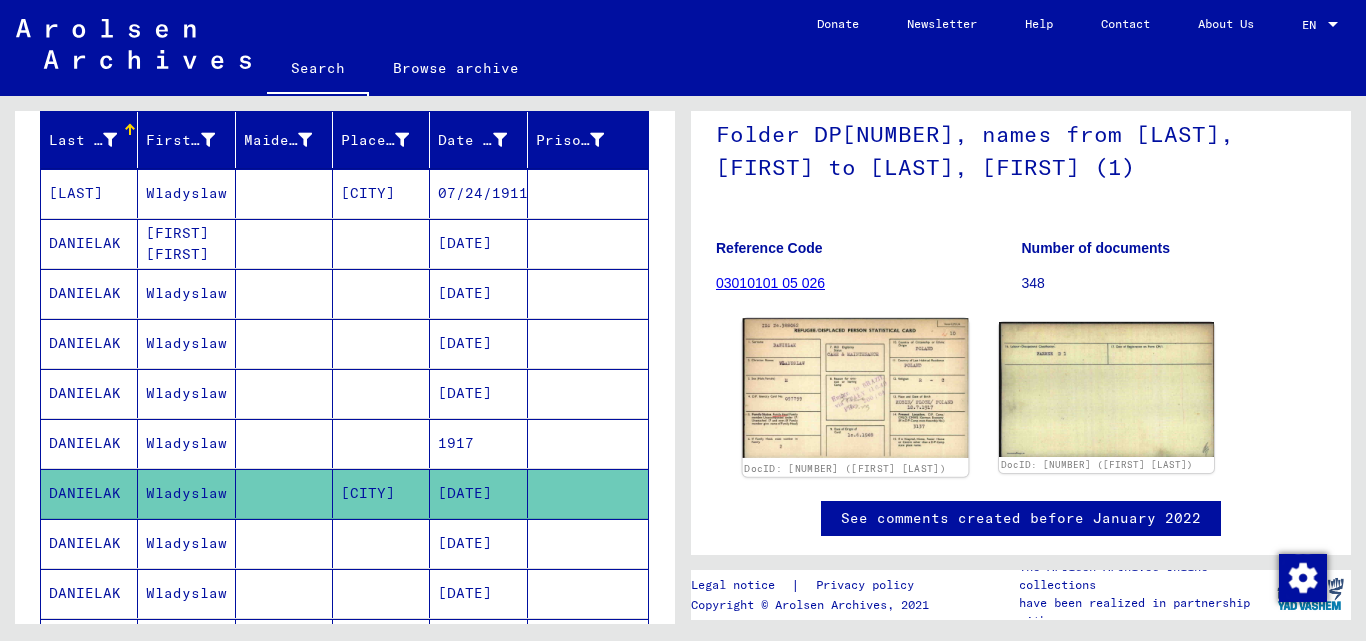click 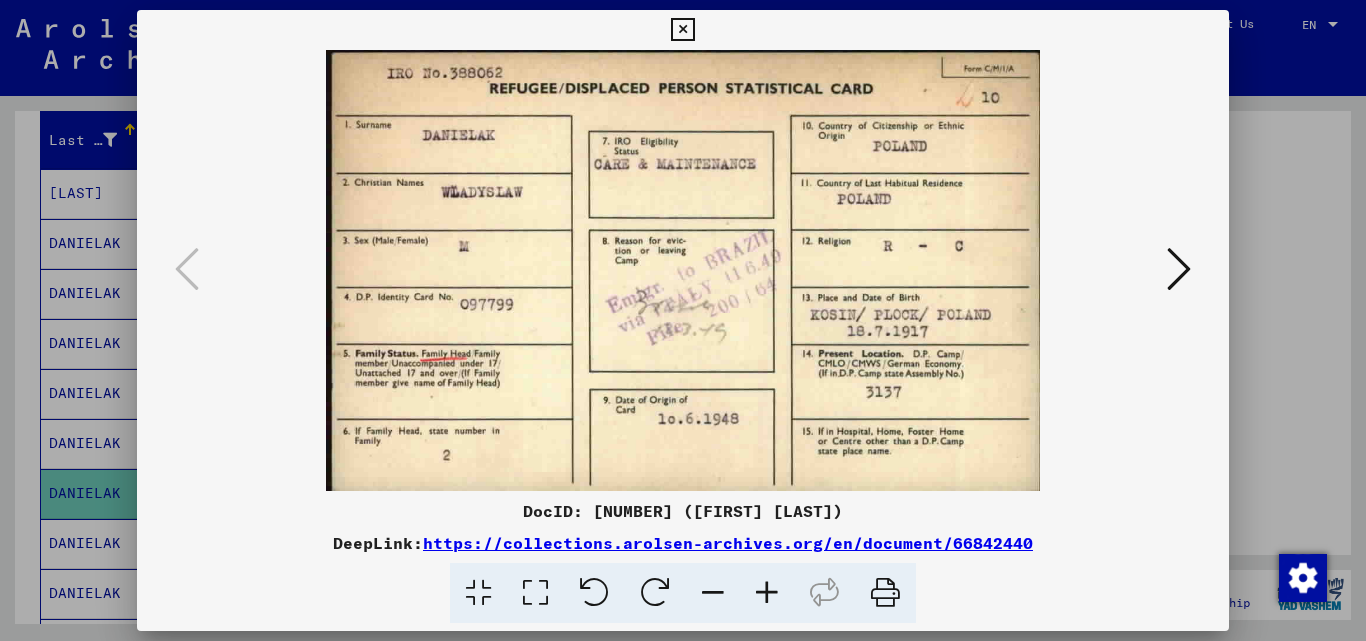 click at bounding box center (767, 593) 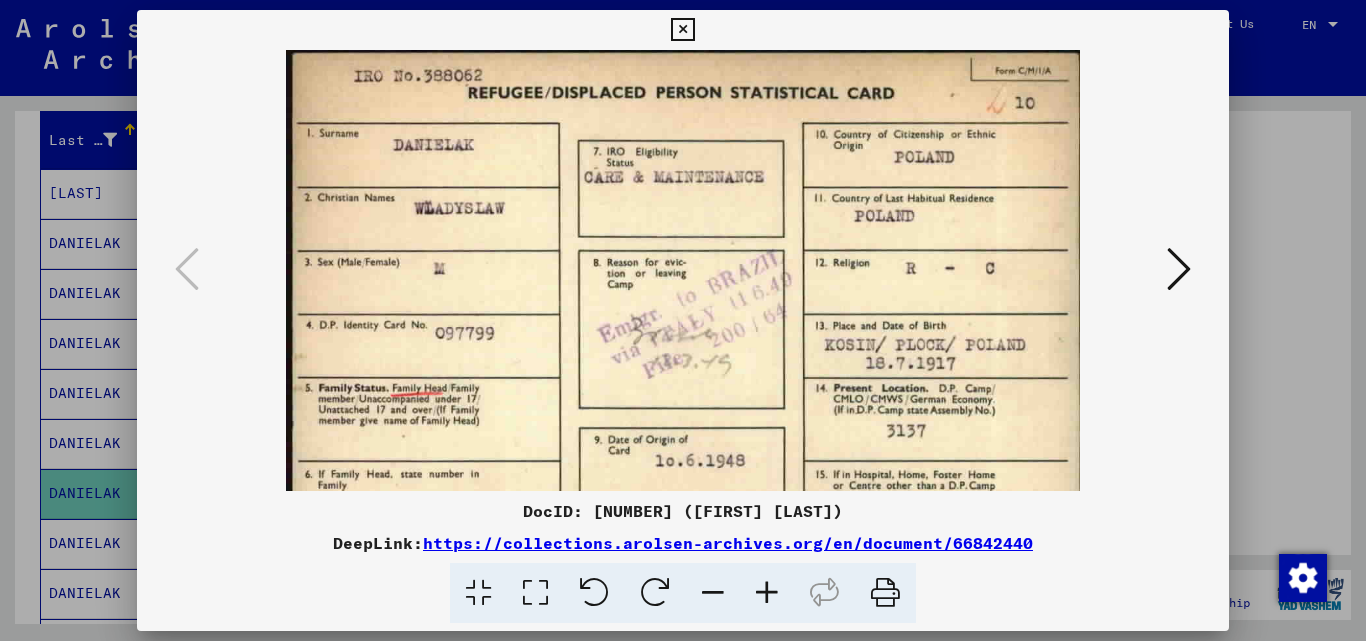 click at bounding box center (767, 593) 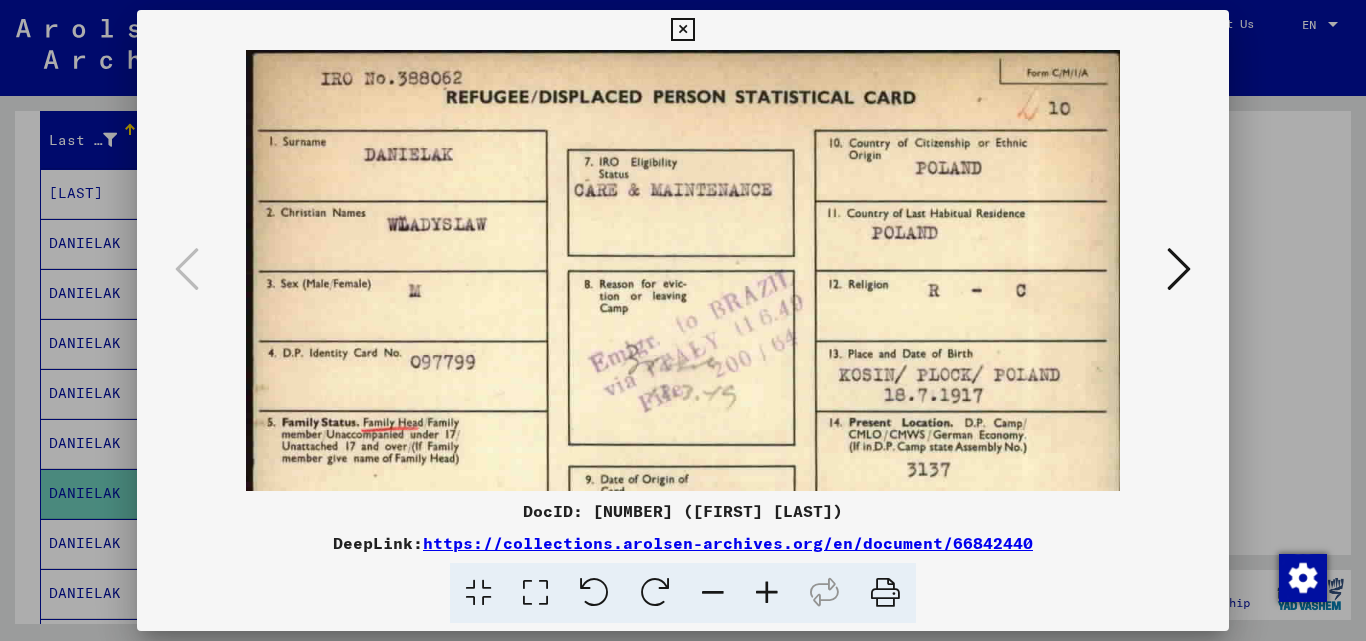 scroll, scrollTop: 4, scrollLeft: 0, axis: vertical 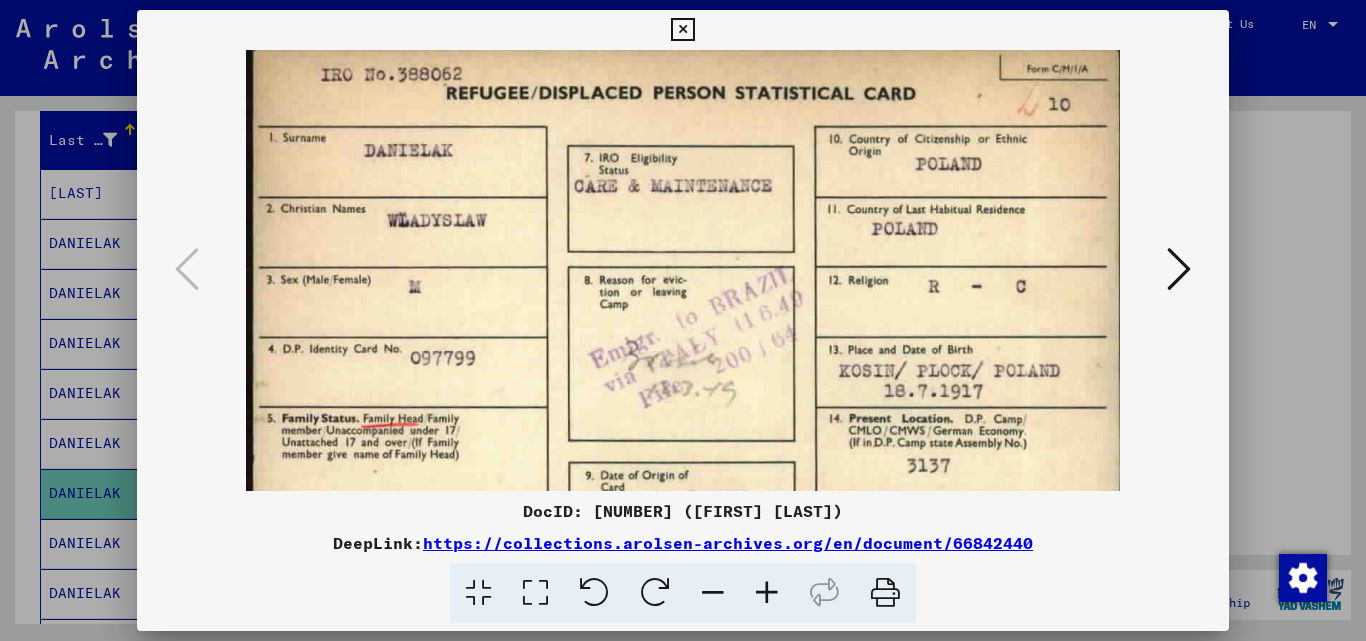 drag, startPoint x: 798, startPoint y: 396, endPoint x: 831, endPoint y: 431, distance: 48.104053 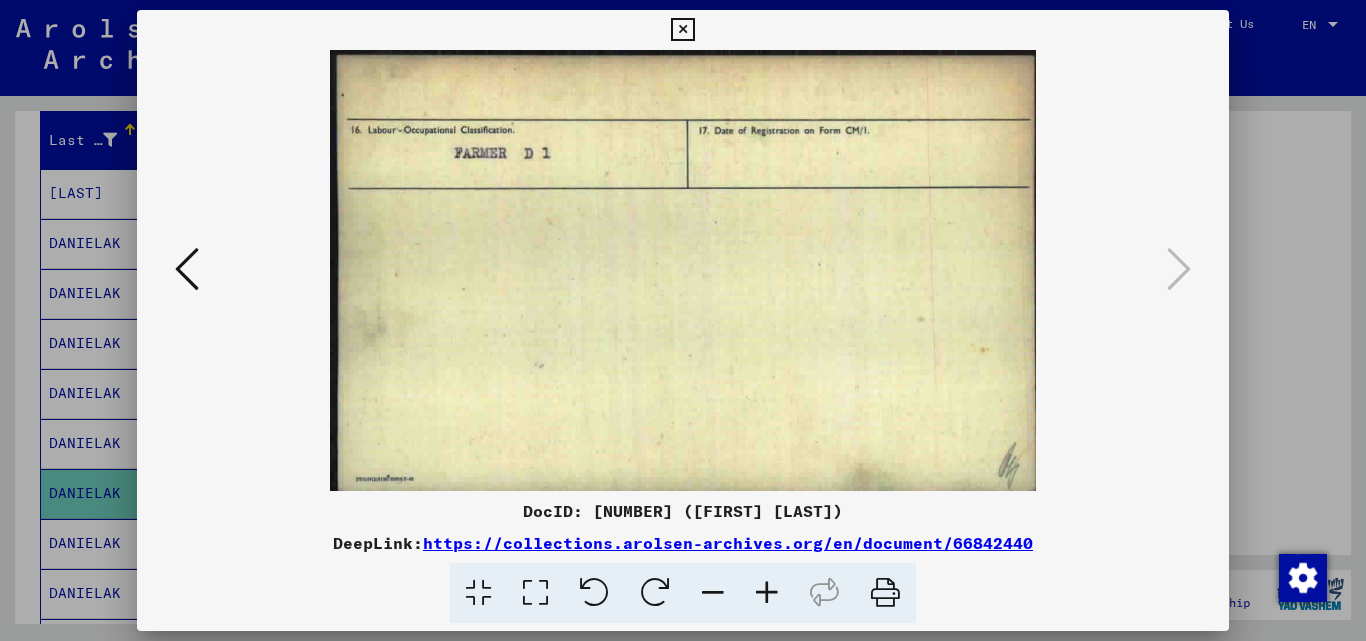 click at bounding box center [683, 320] 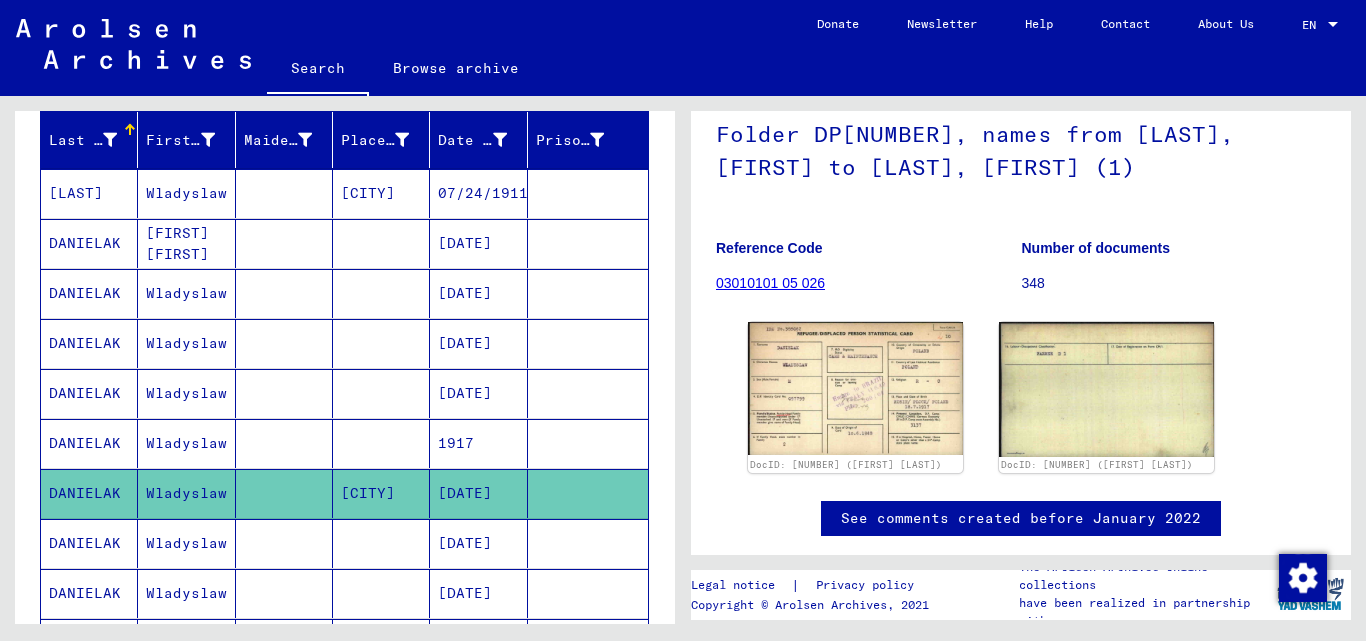 drag, startPoint x: 1271, startPoint y: 284, endPoint x: 596, endPoint y: 419, distance: 688.3676 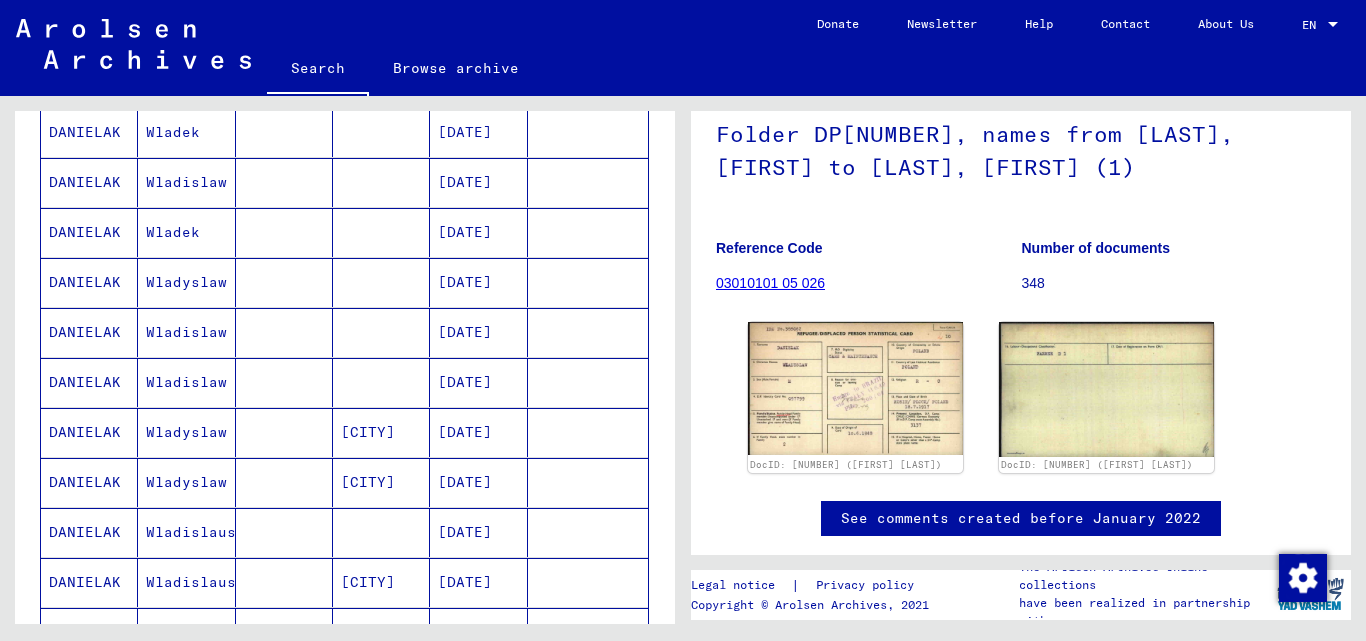 scroll, scrollTop: 798, scrollLeft: 0, axis: vertical 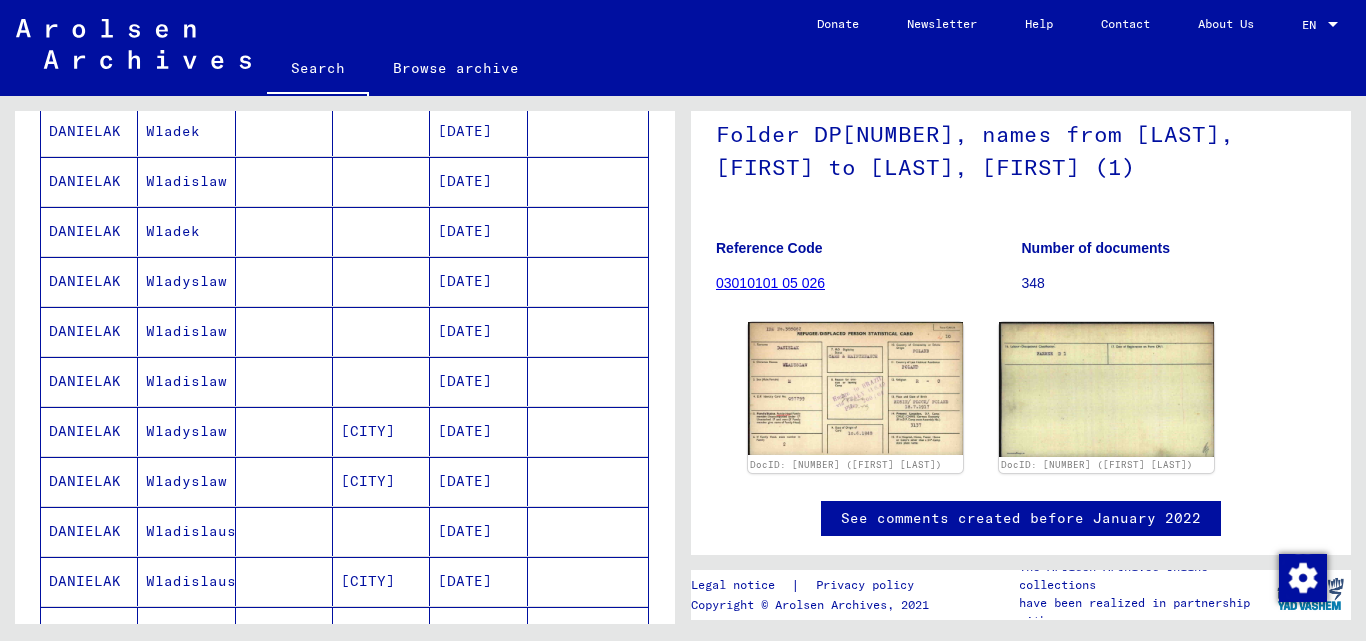 click on "[DATE]" at bounding box center [478, 481] 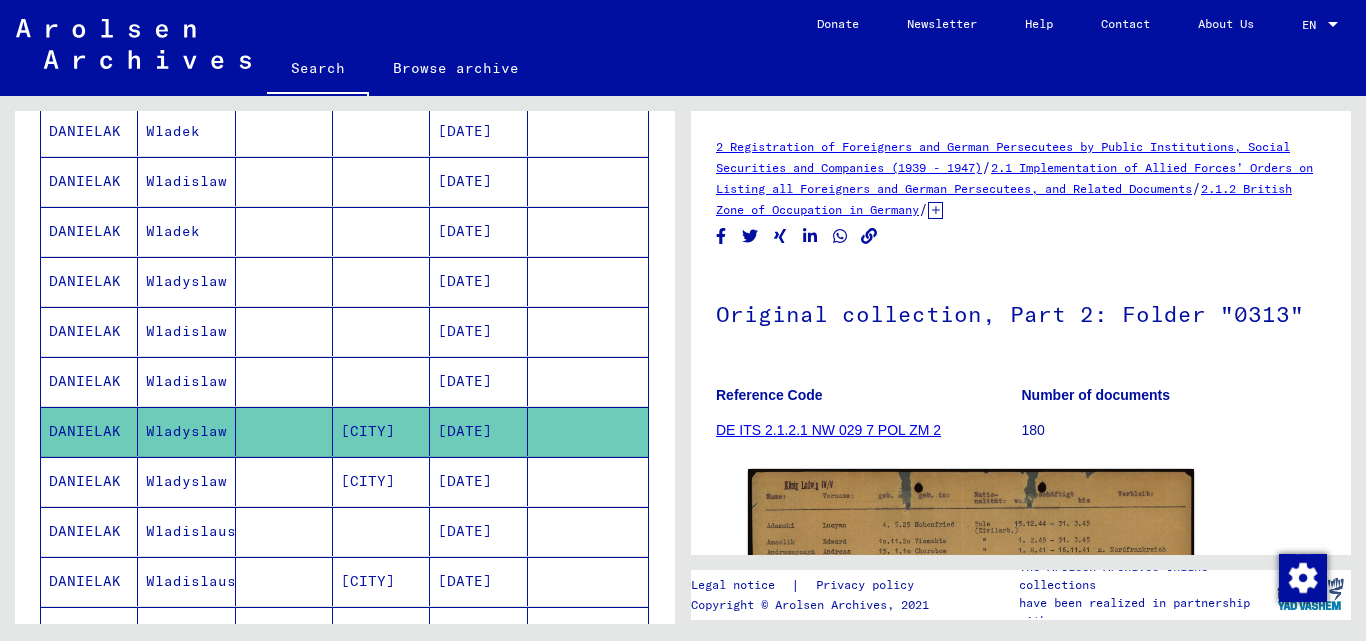 scroll, scrollTop: 0, scrollLeft: 0, axis: both 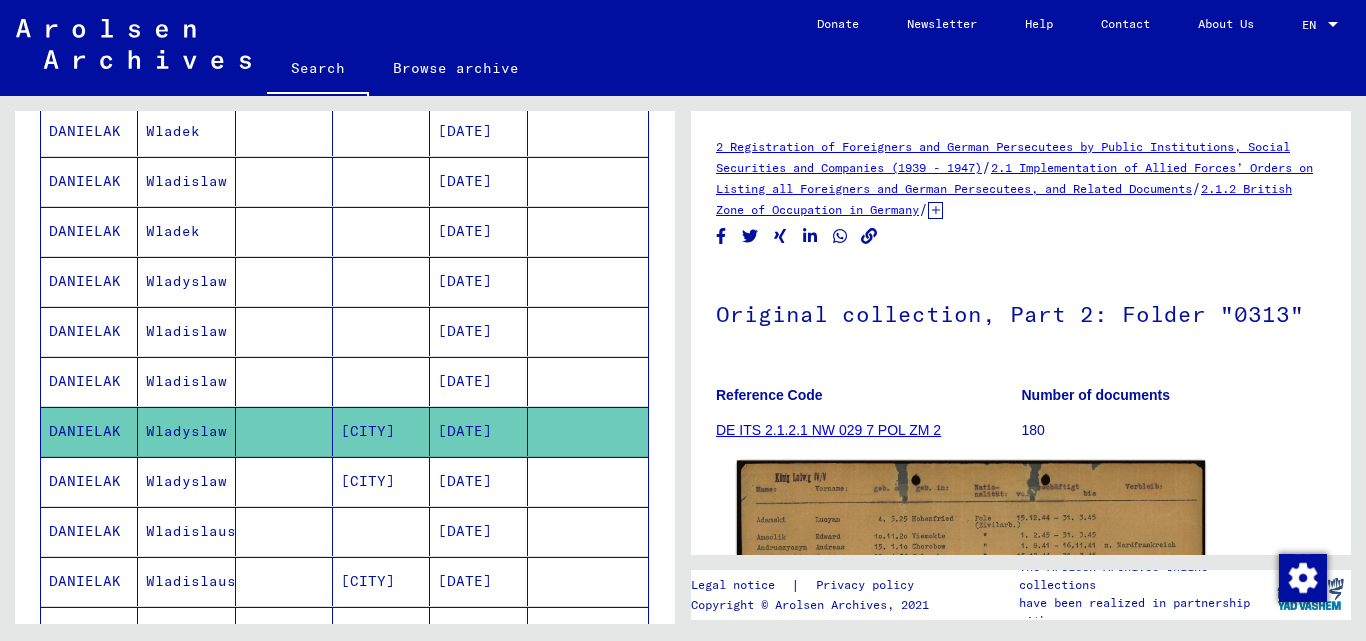 click 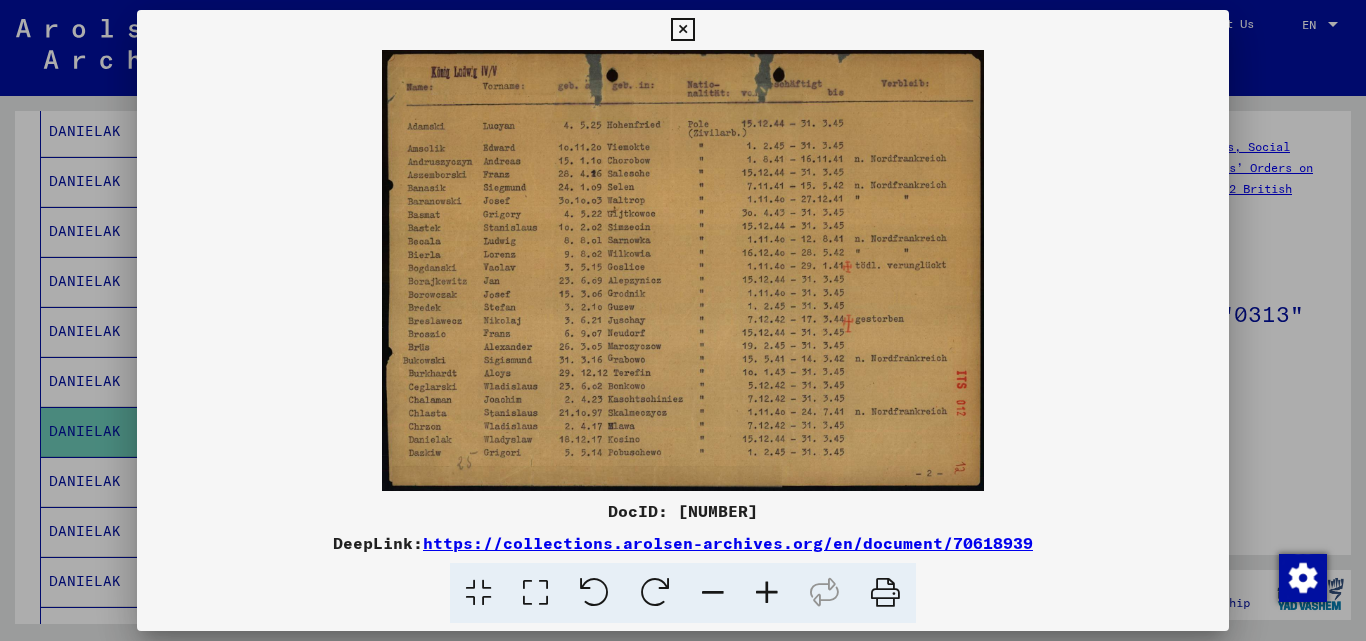 click at bounding box center [767, 593] 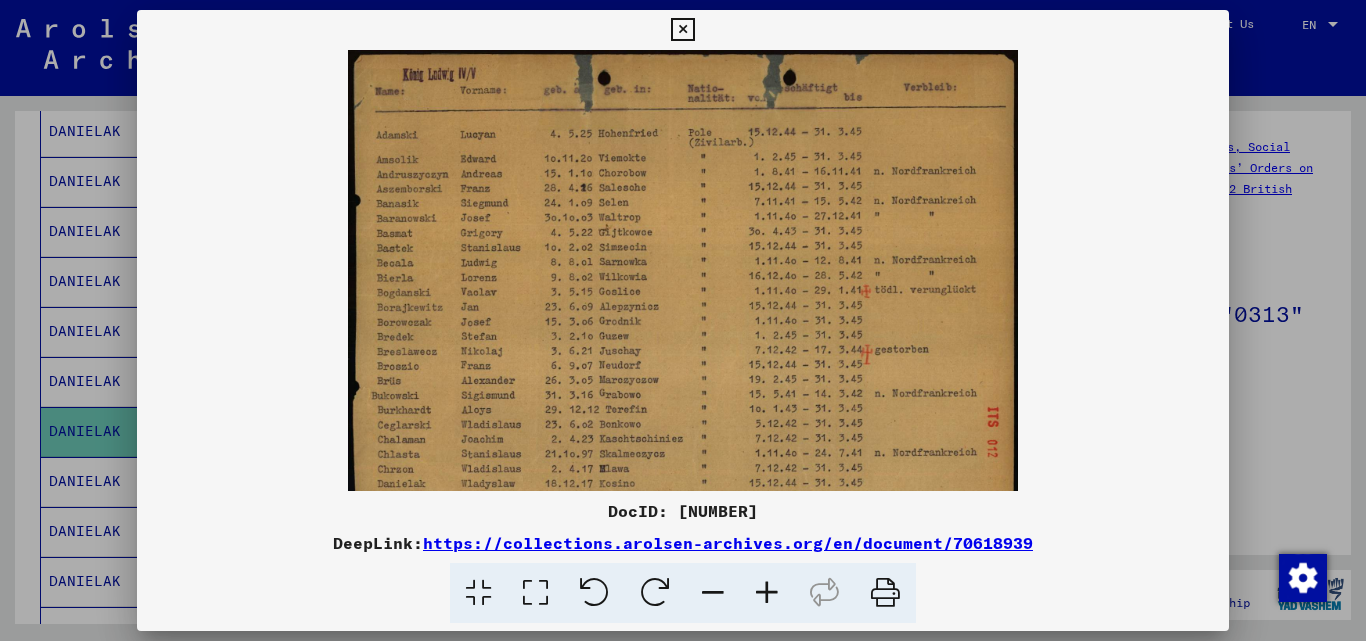 click at bounding box center [767, 593] 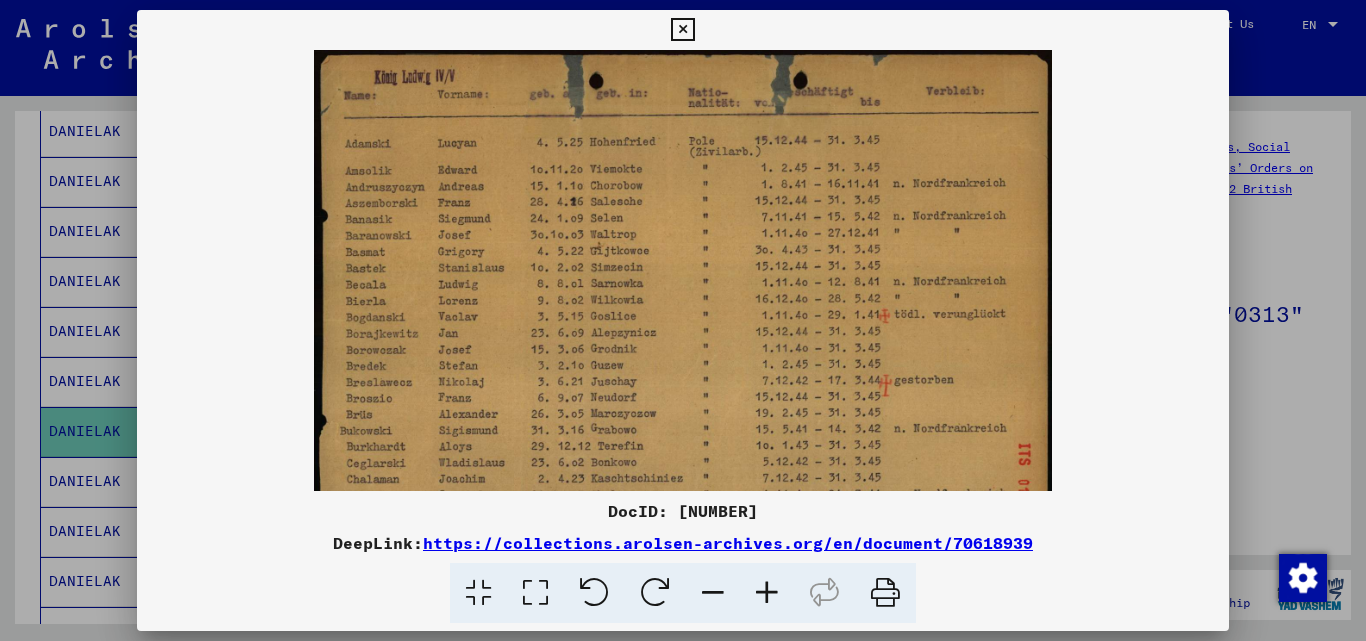 click at bounding box center [767, 593] 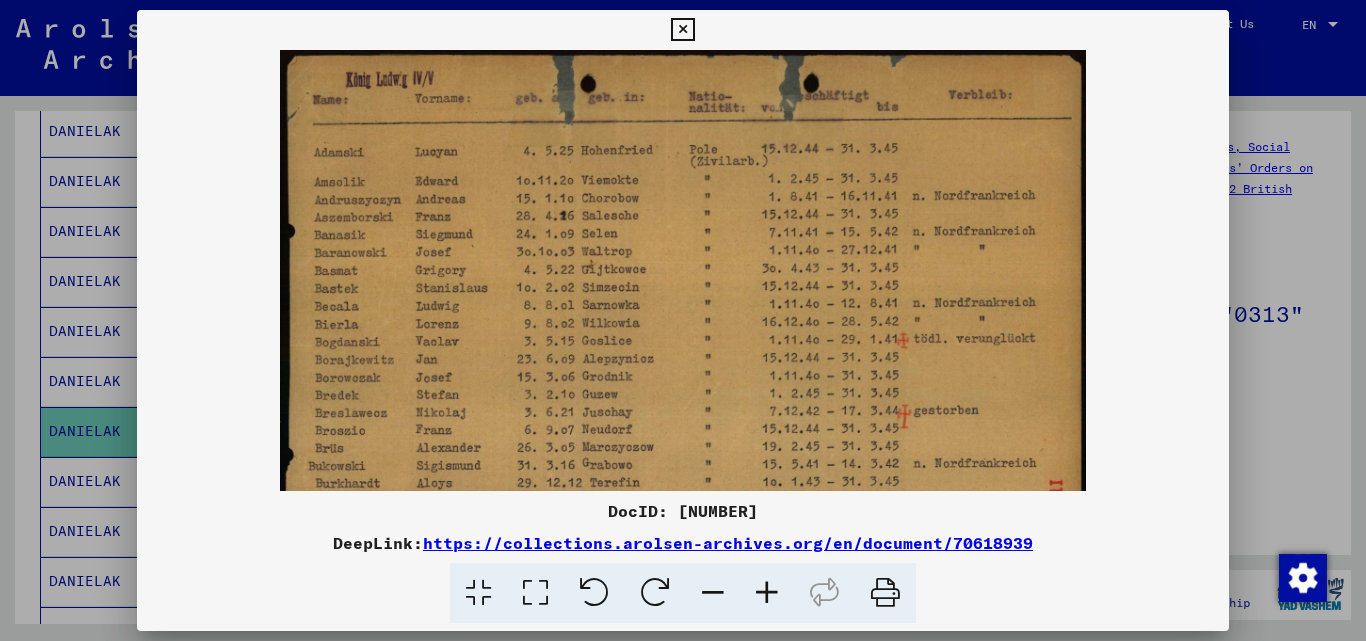 click at bounding box center [767, 593] 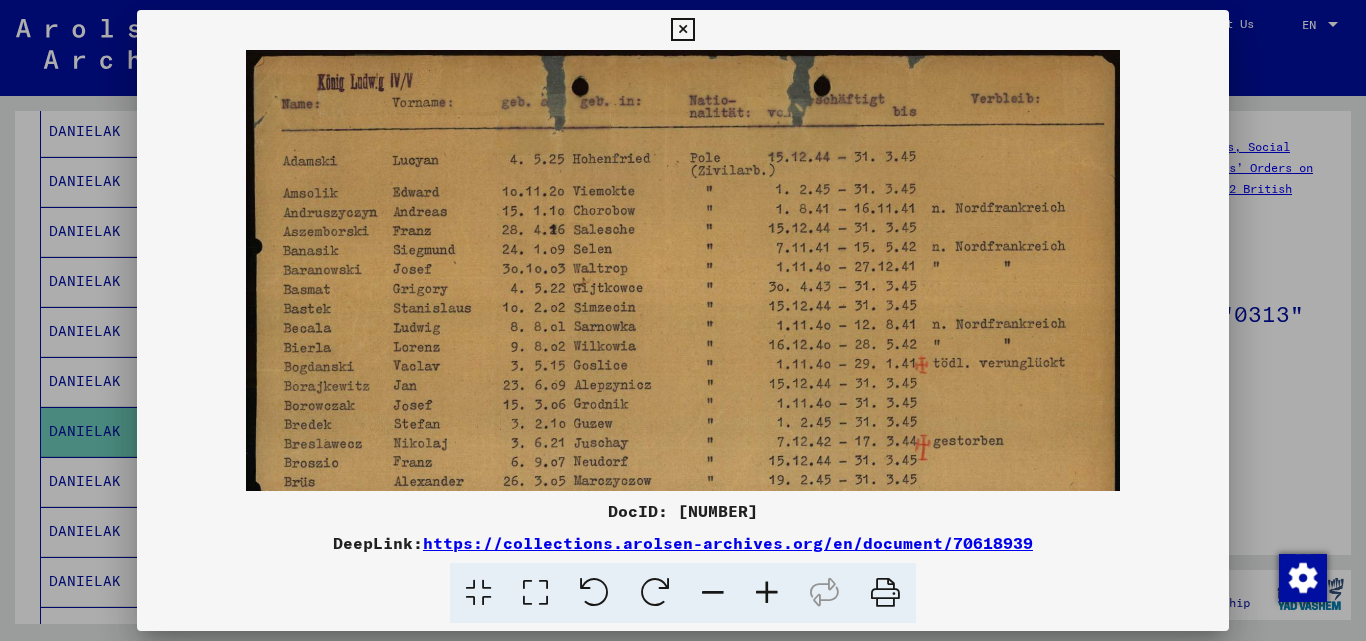 click at bounding box center (767, 593) 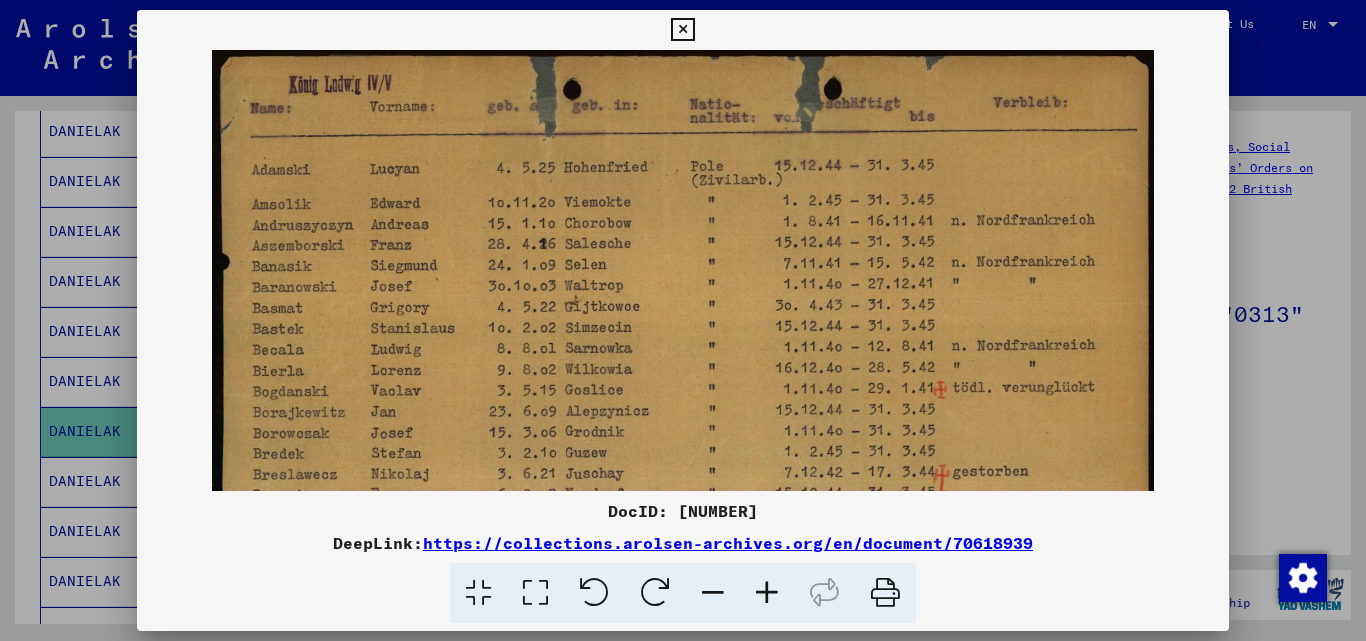 click at bounding box center (767, 593) 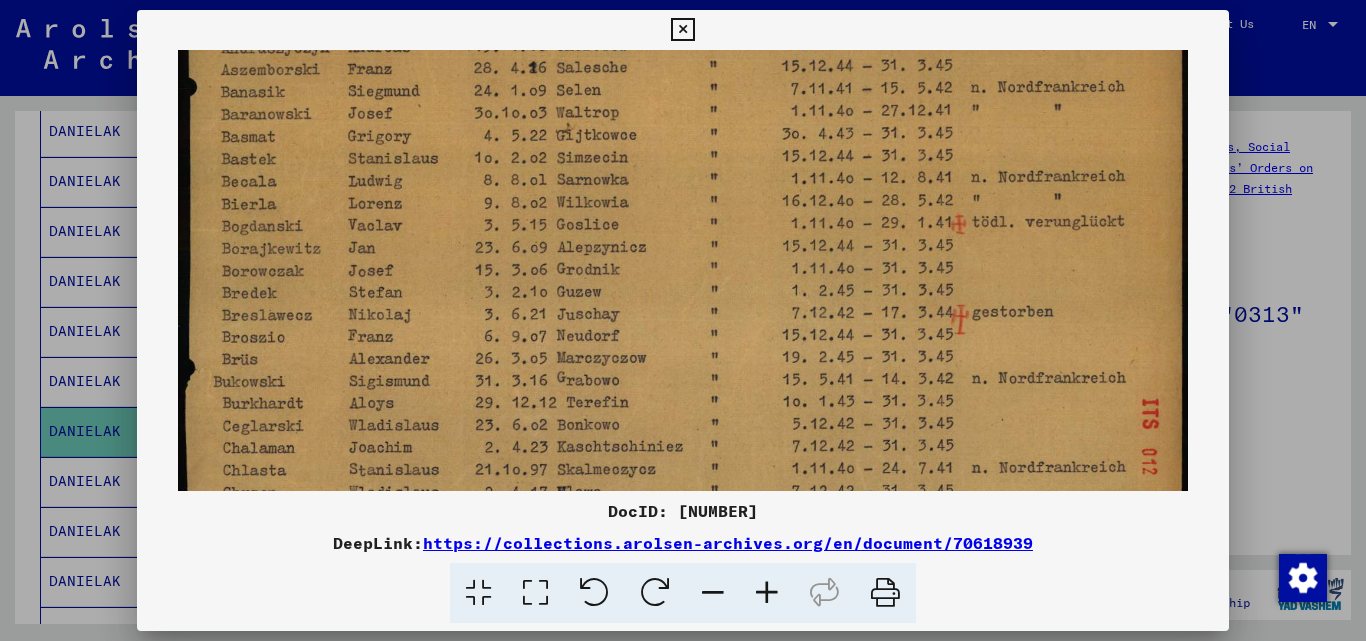 scroll, scrollTop: 300, scrollLeft: 0, axis: vertical 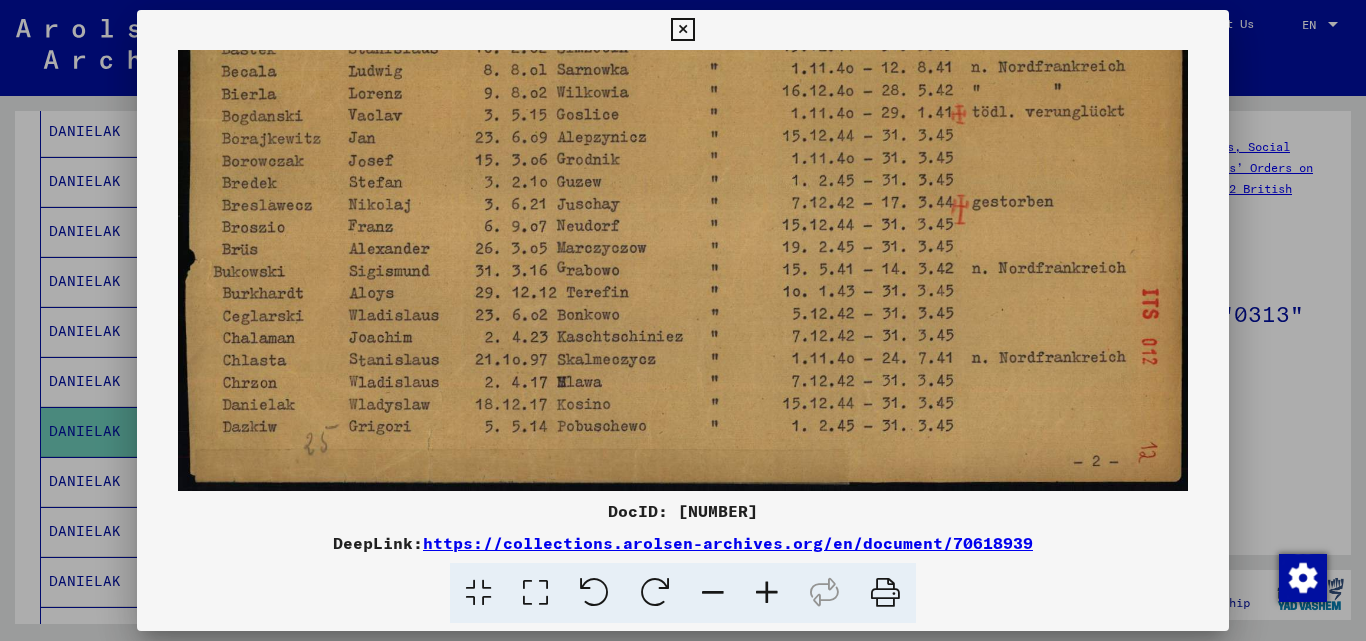 drag, startPoint x: 658, startPoint y: 418, endPoint x: 681, endPoint y: 31, distance: 387.68286 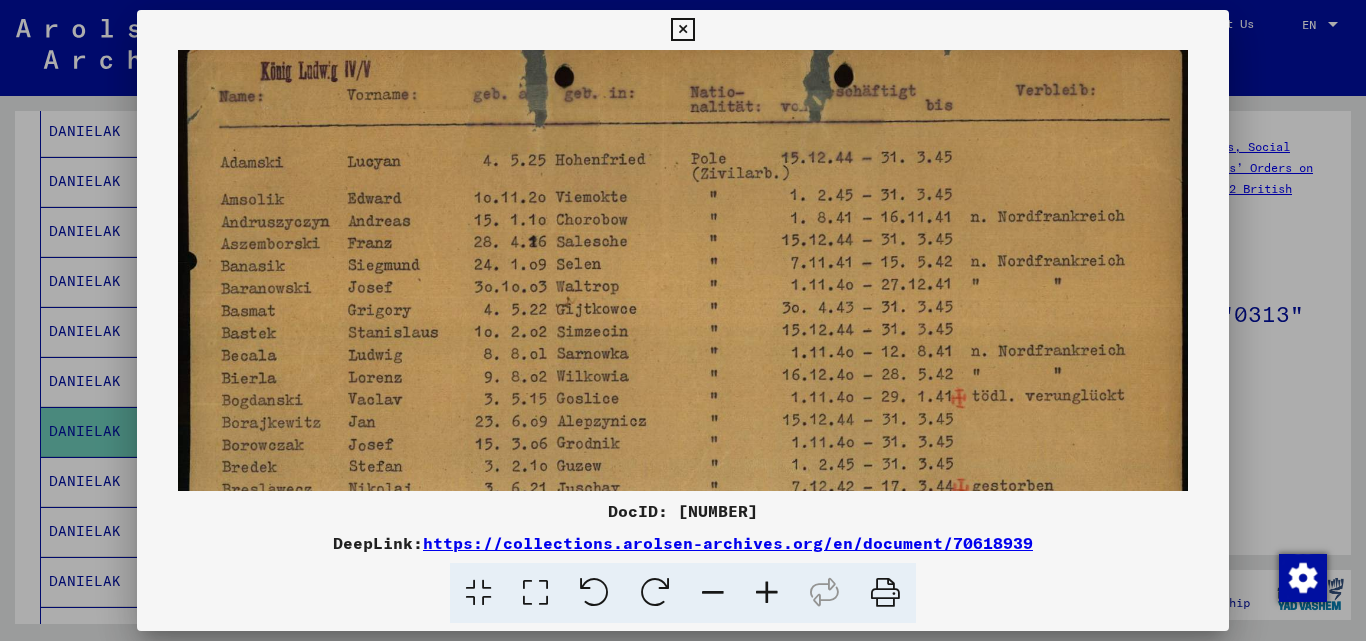 scroll, scrollTop: 0, scrollLeft: 0, axis: both 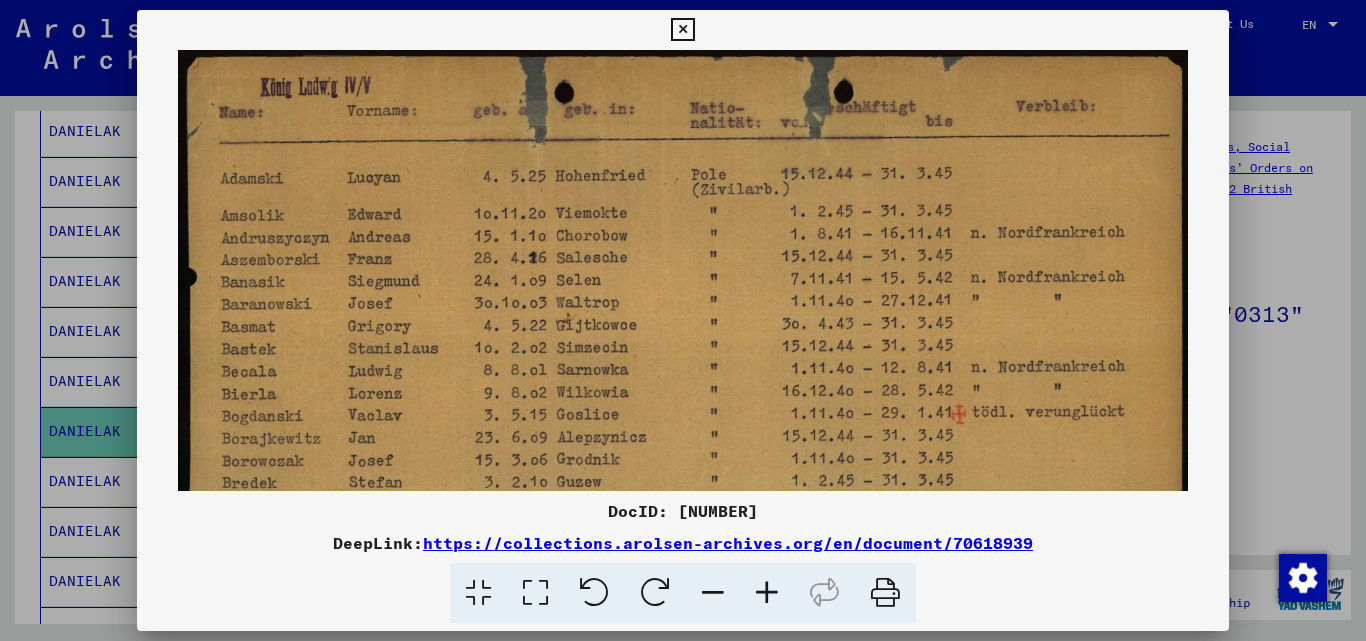 drag, startPoint x: 751, startPoint y: 200, endPoint x: 639, endPoint y: 574, distance: 390.41003 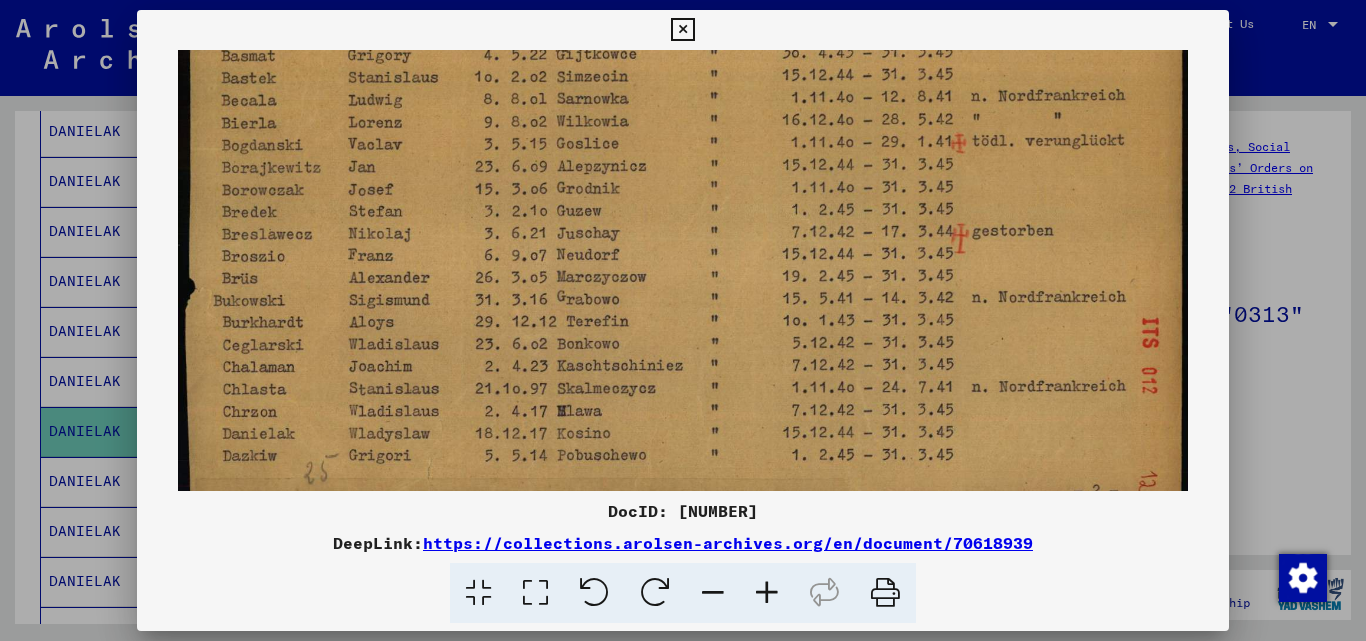 scroll, scrollTop: 300, scrollLeft: 0, axis: vertical 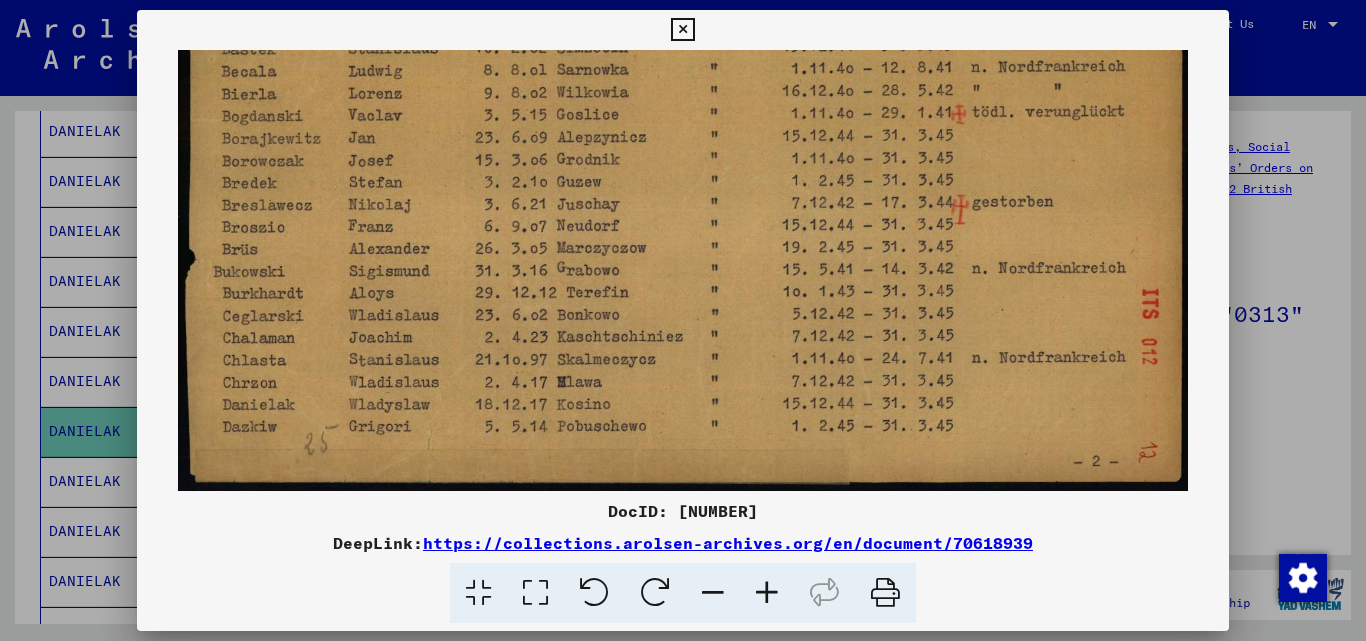 drag, startPoint x: 850, startPoint y: 346, endPoint x: 878, endPoint y: 33, distance: 314.2499 